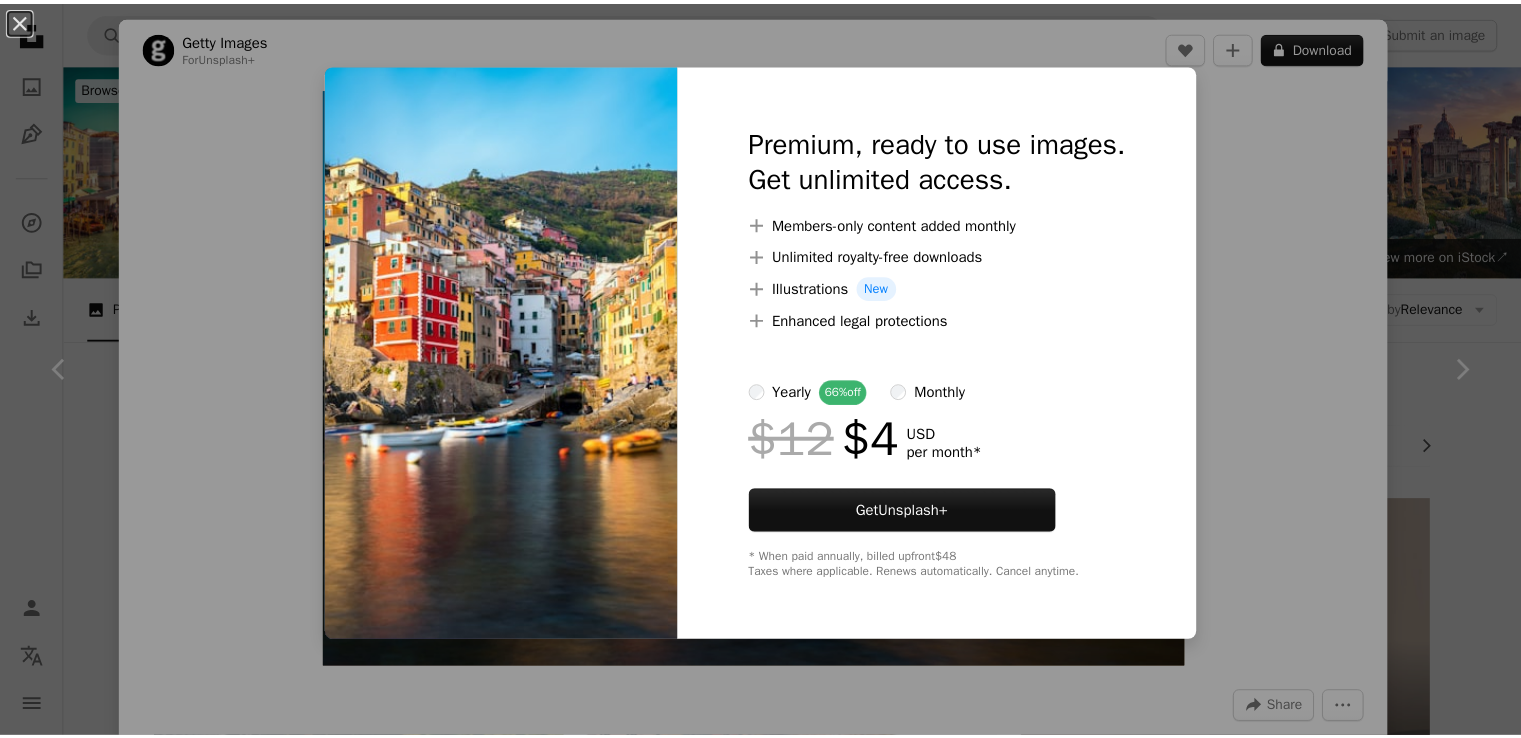 scroll, scrollTop: 1382, scrollLeft: 0, axis: vertical 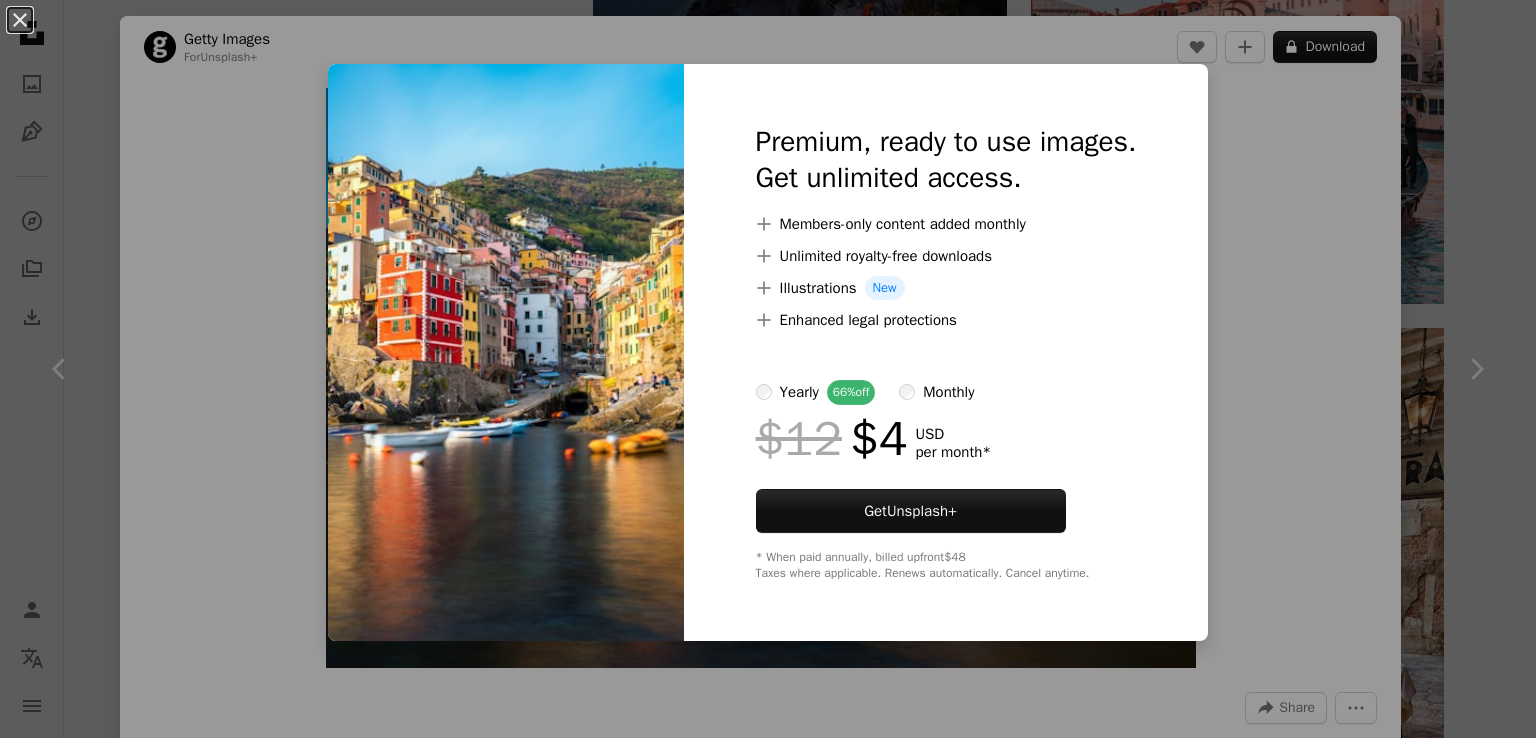 click on "An X shape Premium, ready to use images. Get unlimited access. A plus sign Members-only content added monthly A plus sign Unlimited royalty-free downloads A plus sign Illustrations  New A plus sign Enhanced legal protections yearly 66%  off monthly $12   $4 USD per month * Get  Unsplash+ * When paid annually, billed upfront  $48 Taxes where applicable. Renews automatically. Cancel anytime." at bounding box center [768, 369] 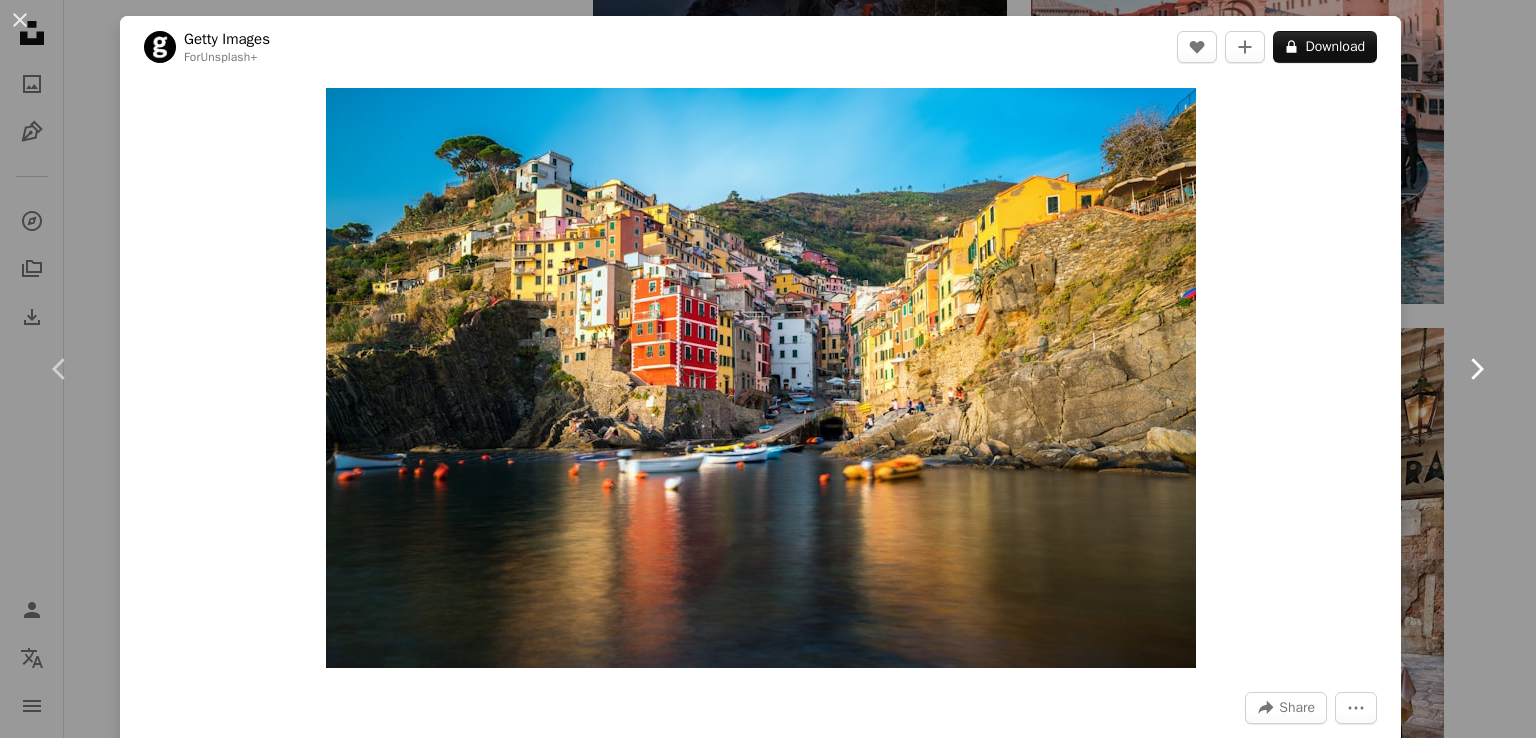 drag, startPoint x: 1535, startPoint y: 169, endPoint x: 1496, endPoint y: 321, distance: 156.92355 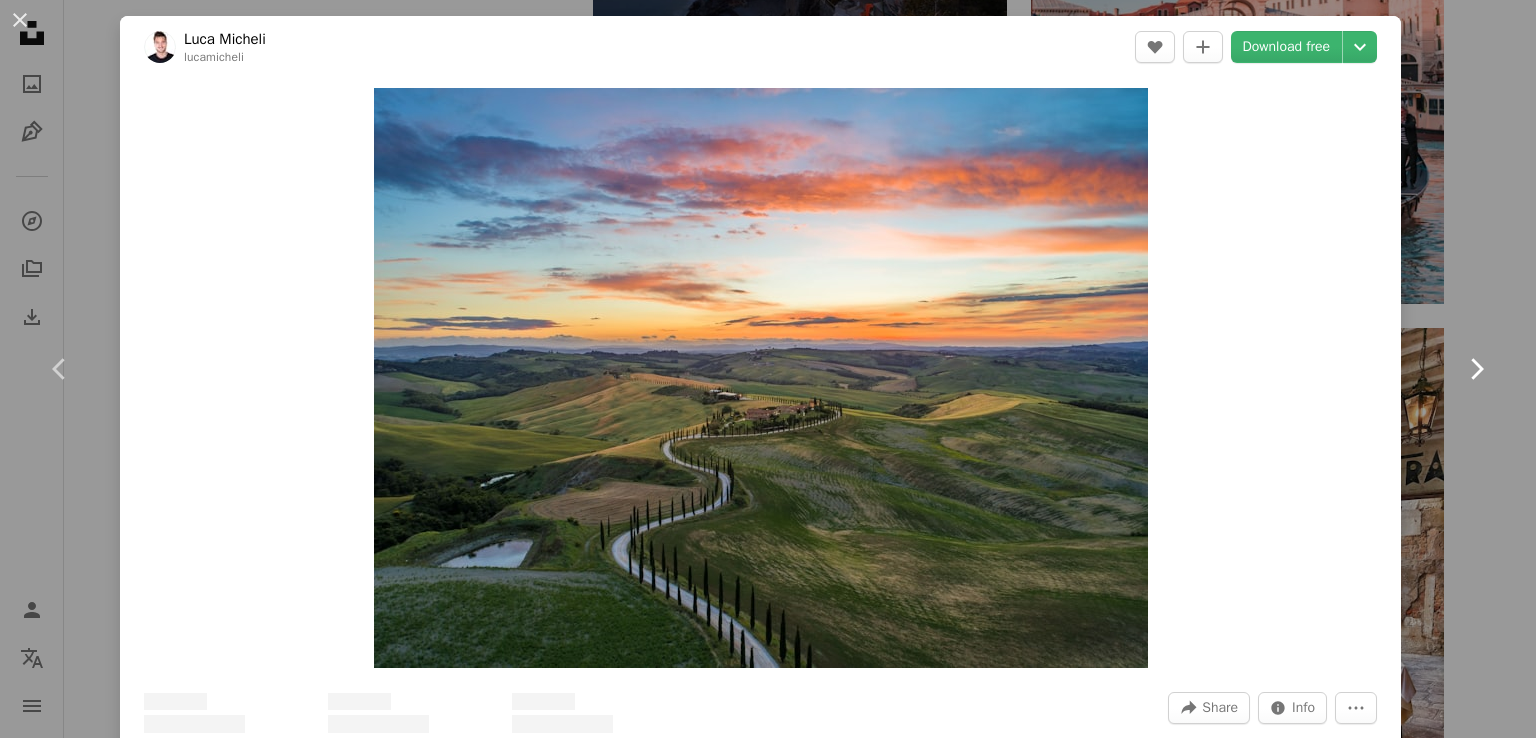 click on "Chevron right" 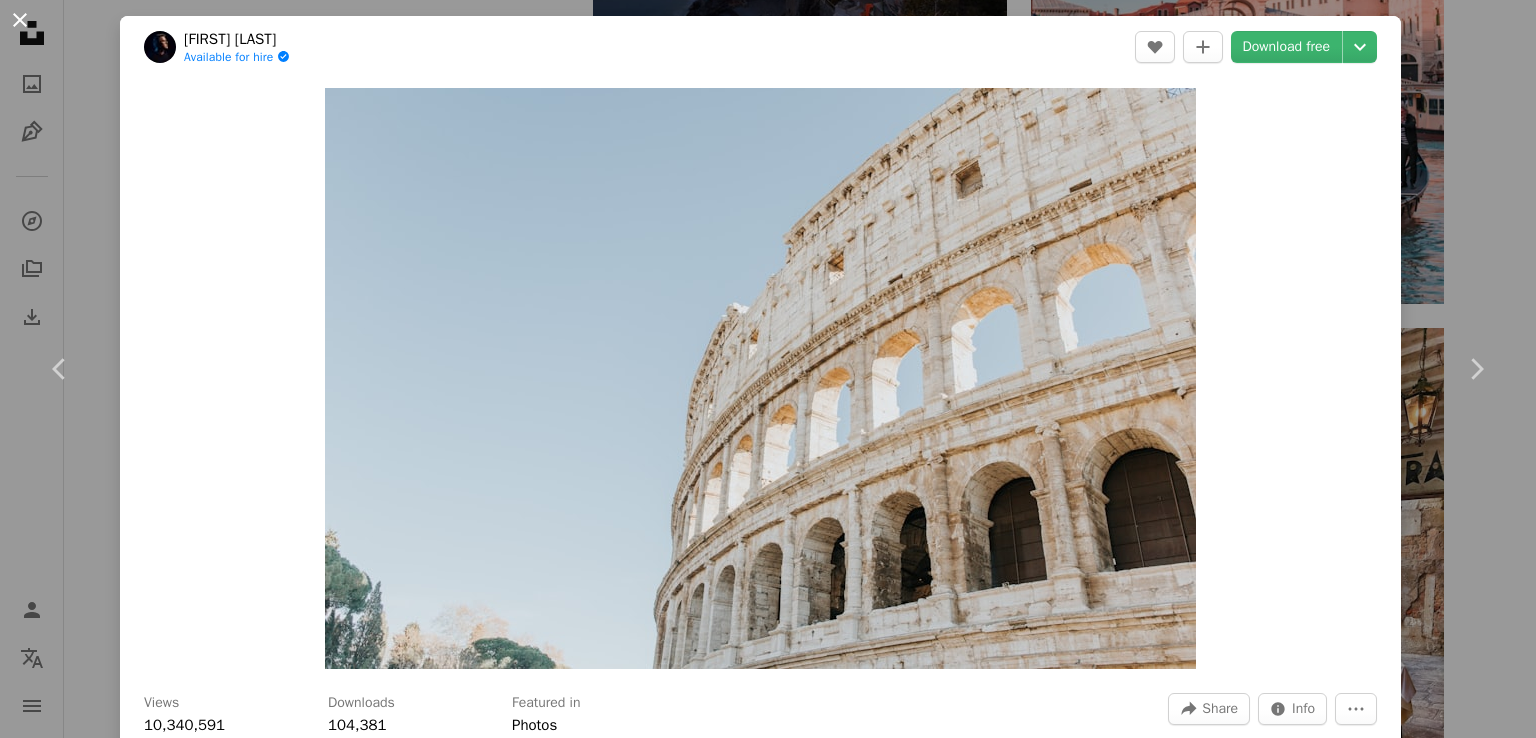 click on "An X shape" at bounding box center [20, 20] 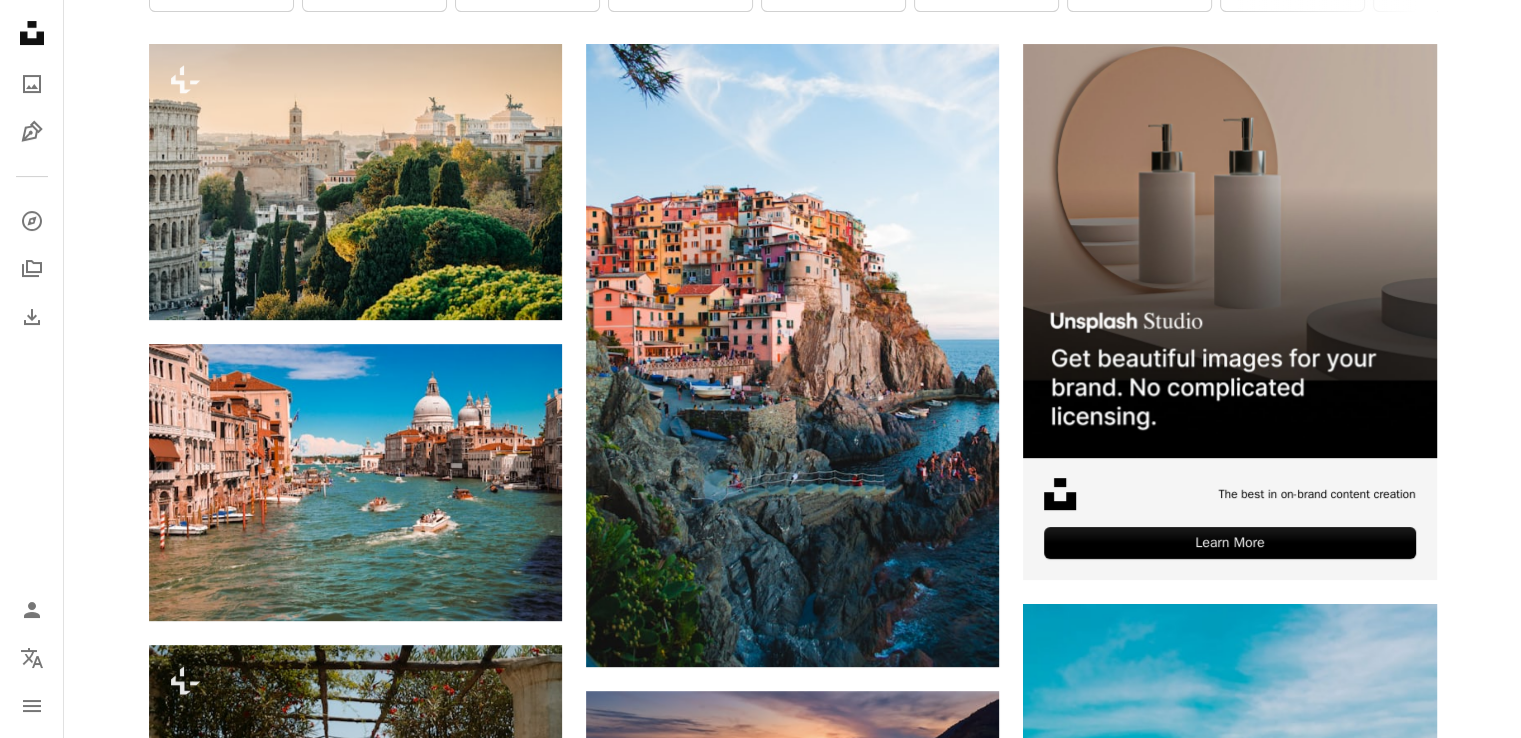 scroll, scrollTop: 0, scrollLeft: 0, axis: both 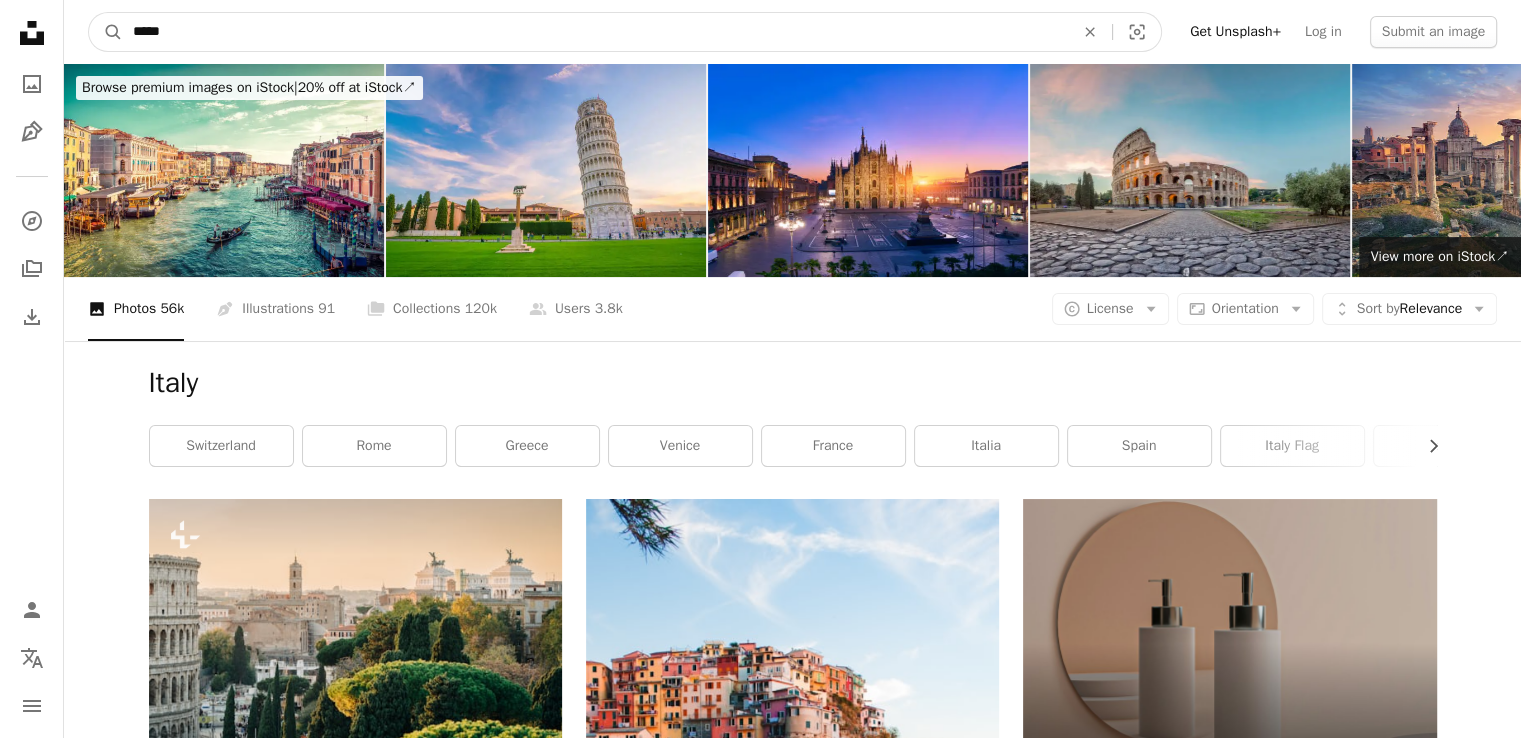 click on "*****" at bounding box center (595, 32) 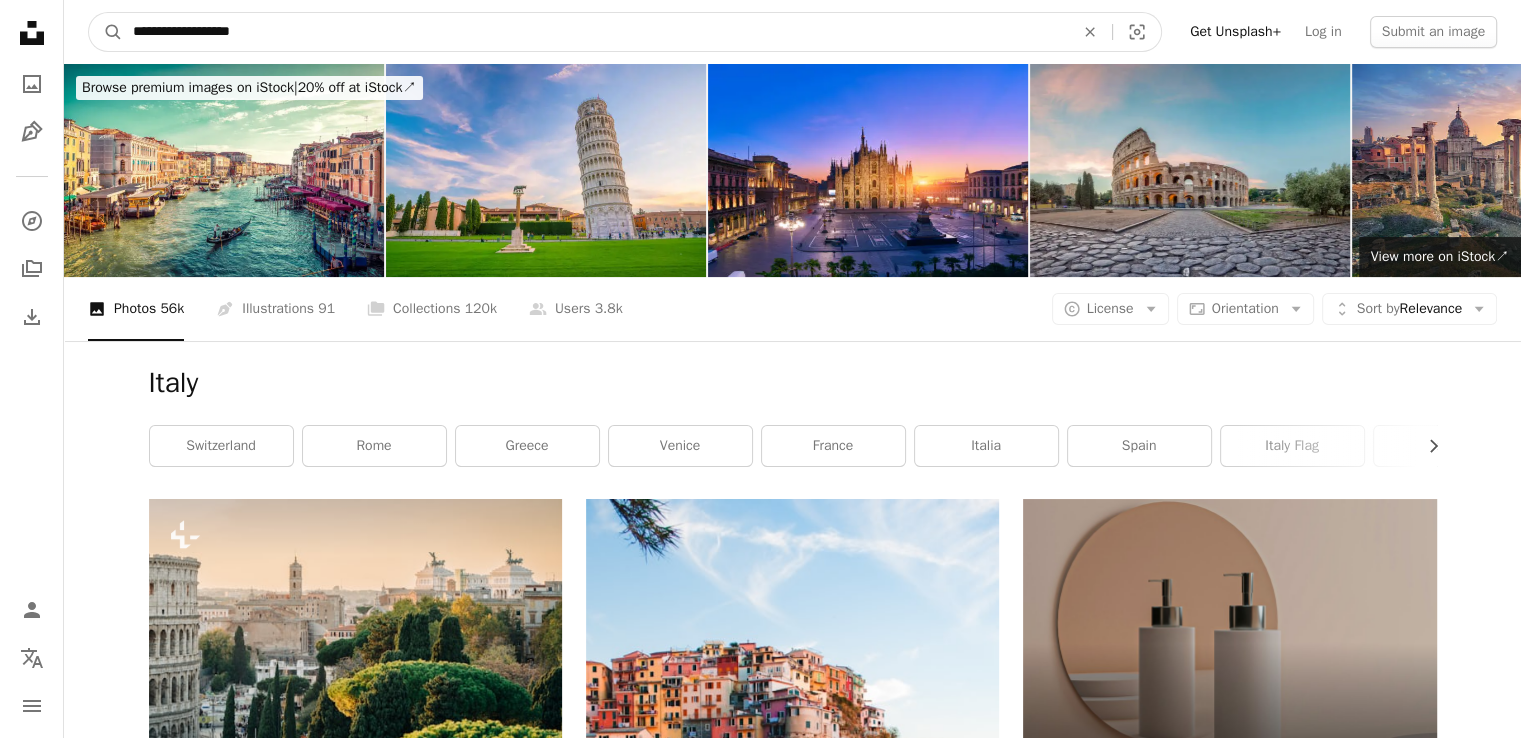 type on "**********" 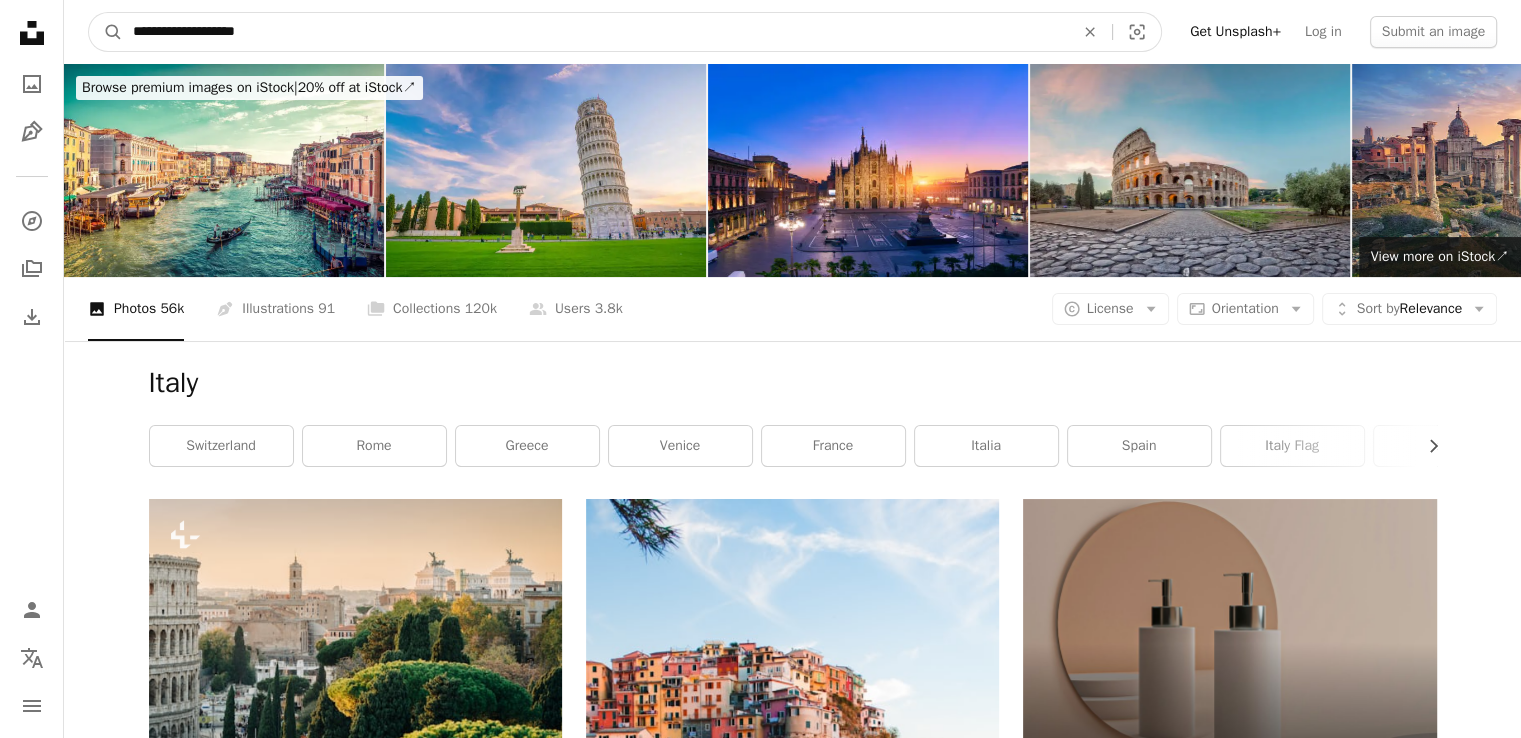 click on "A magnifying glass" at bounding box center [106, 32] 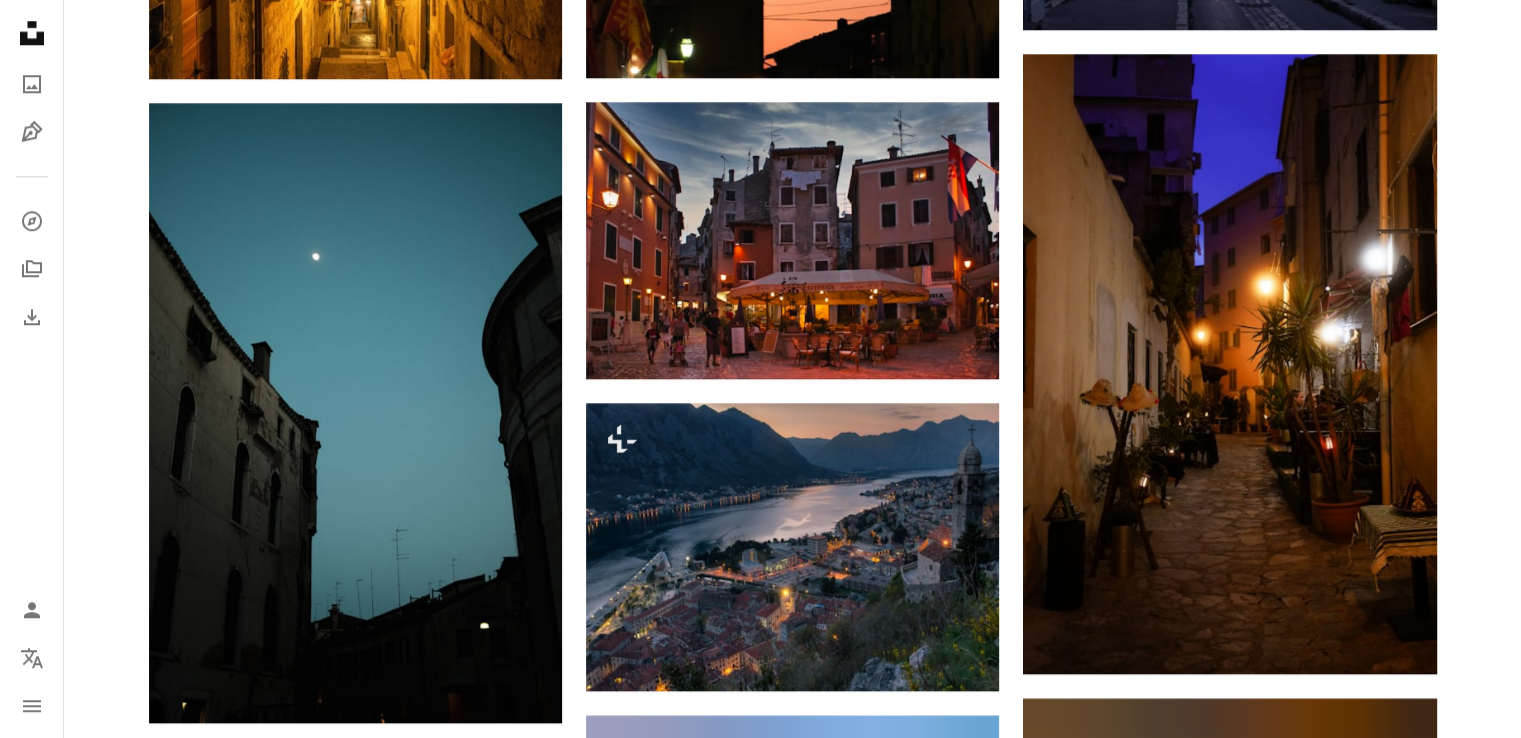 scroll, scrollTop: 1928, scrollLeft: 0, axis: vertical 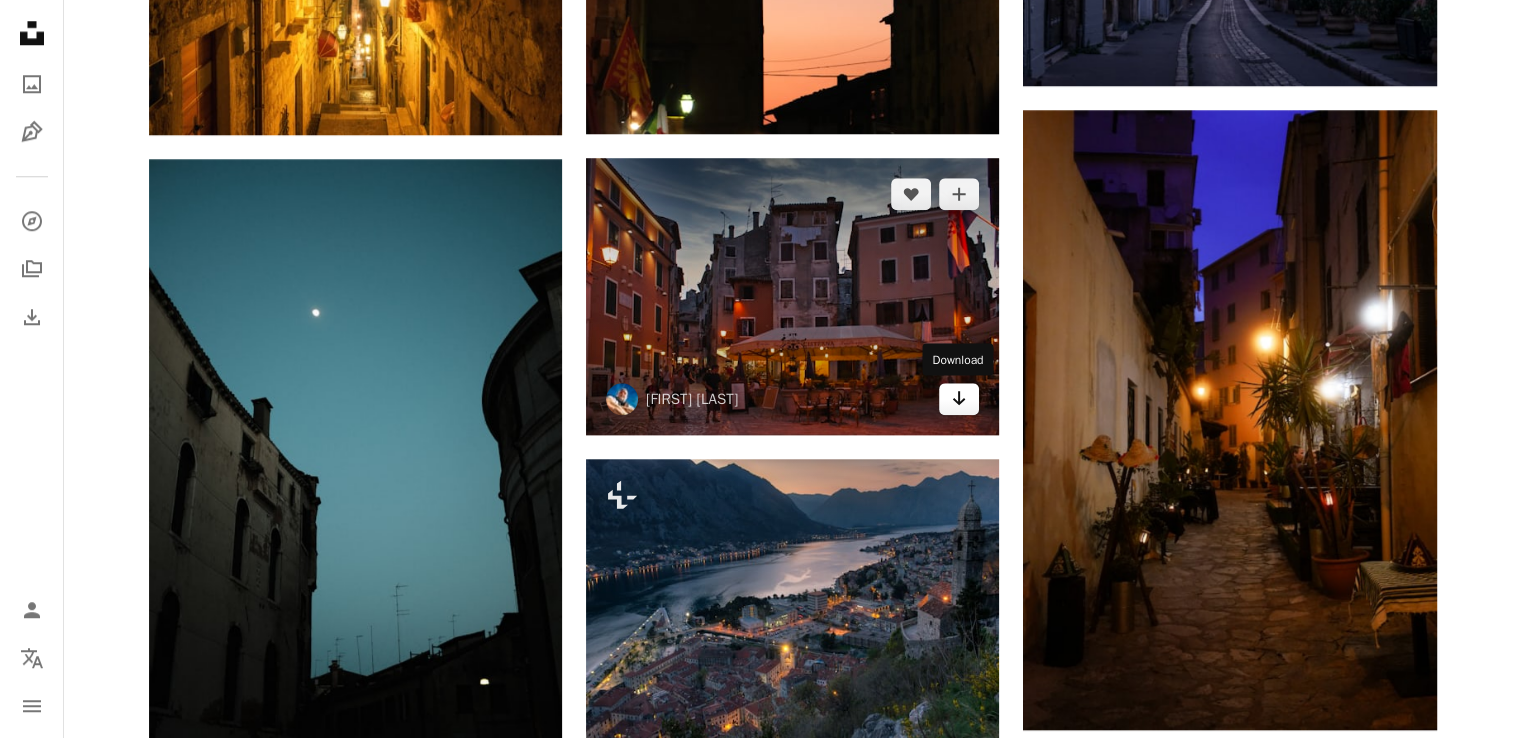 click on "Arrow pointing down" 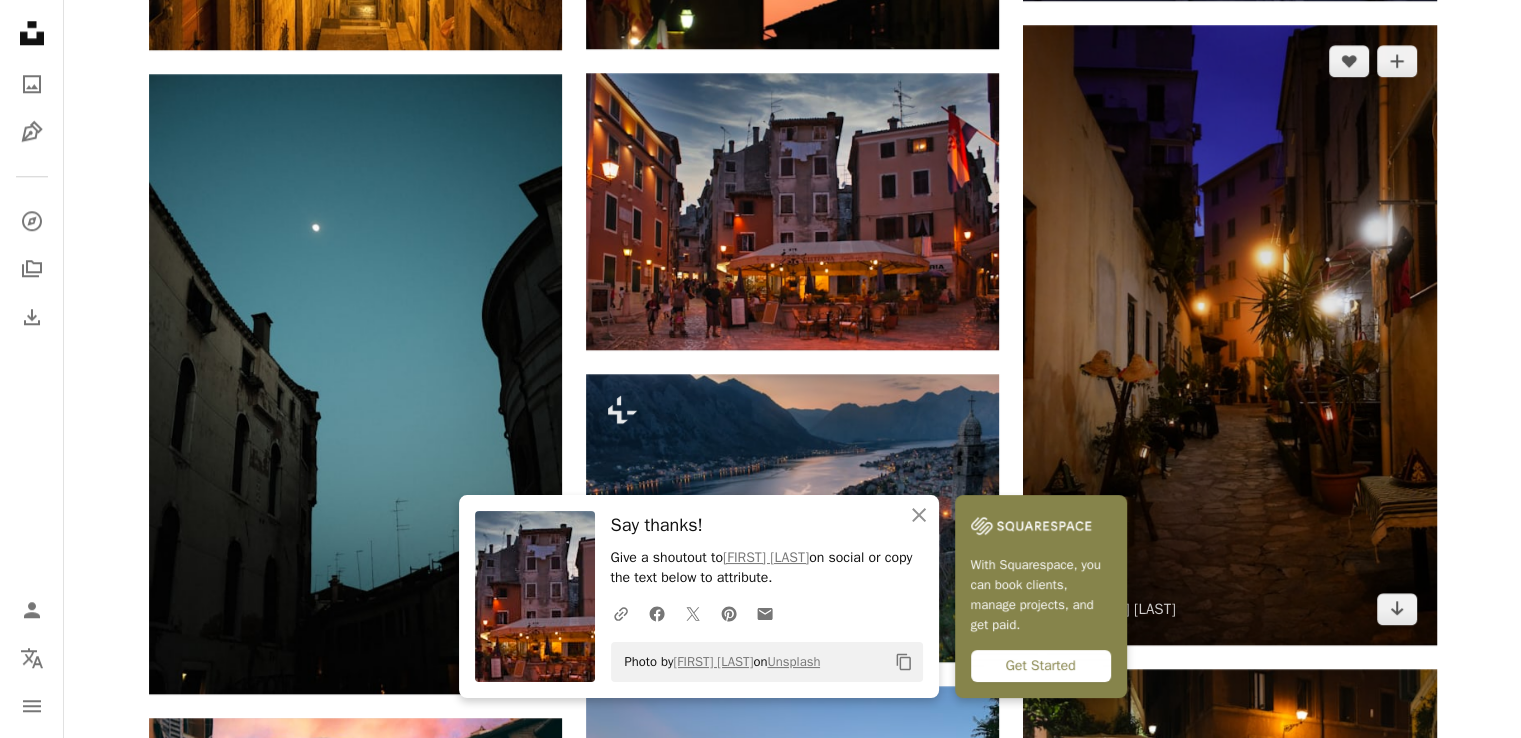 scroll, scrollTop: 2020, scrollLeft: 0, axis: vertical 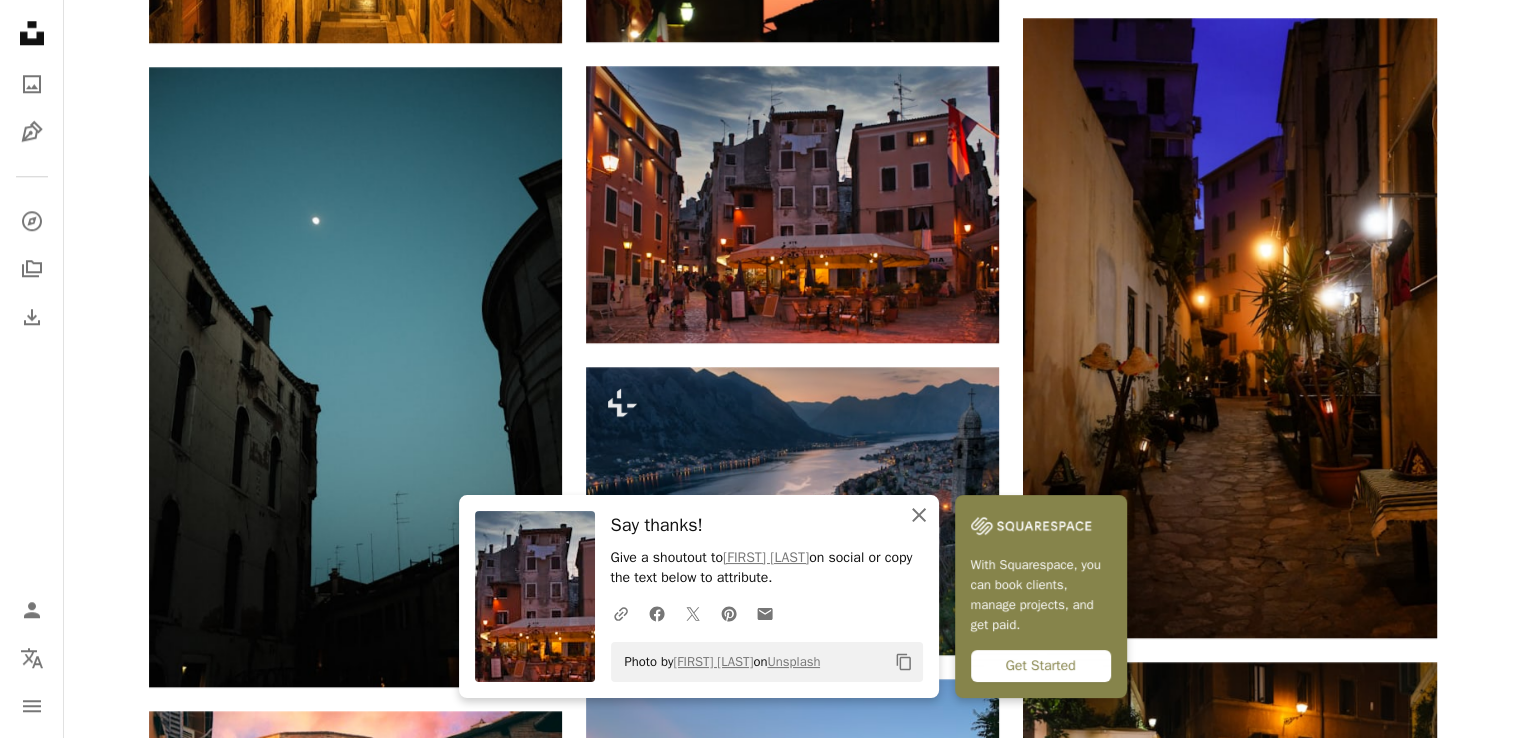 click 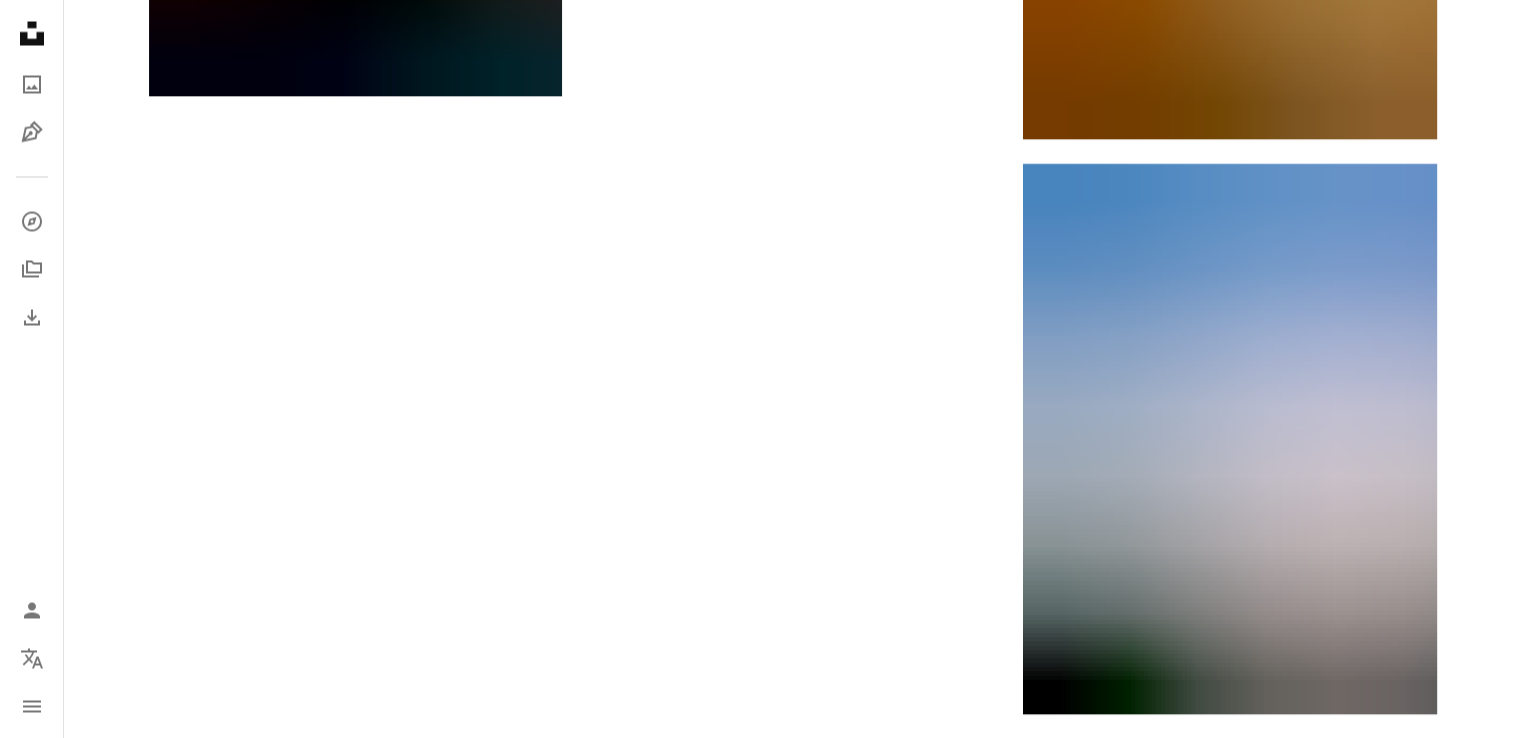 scroll, scrollTop: 3913, scrollLeft: 0, axis: vertical 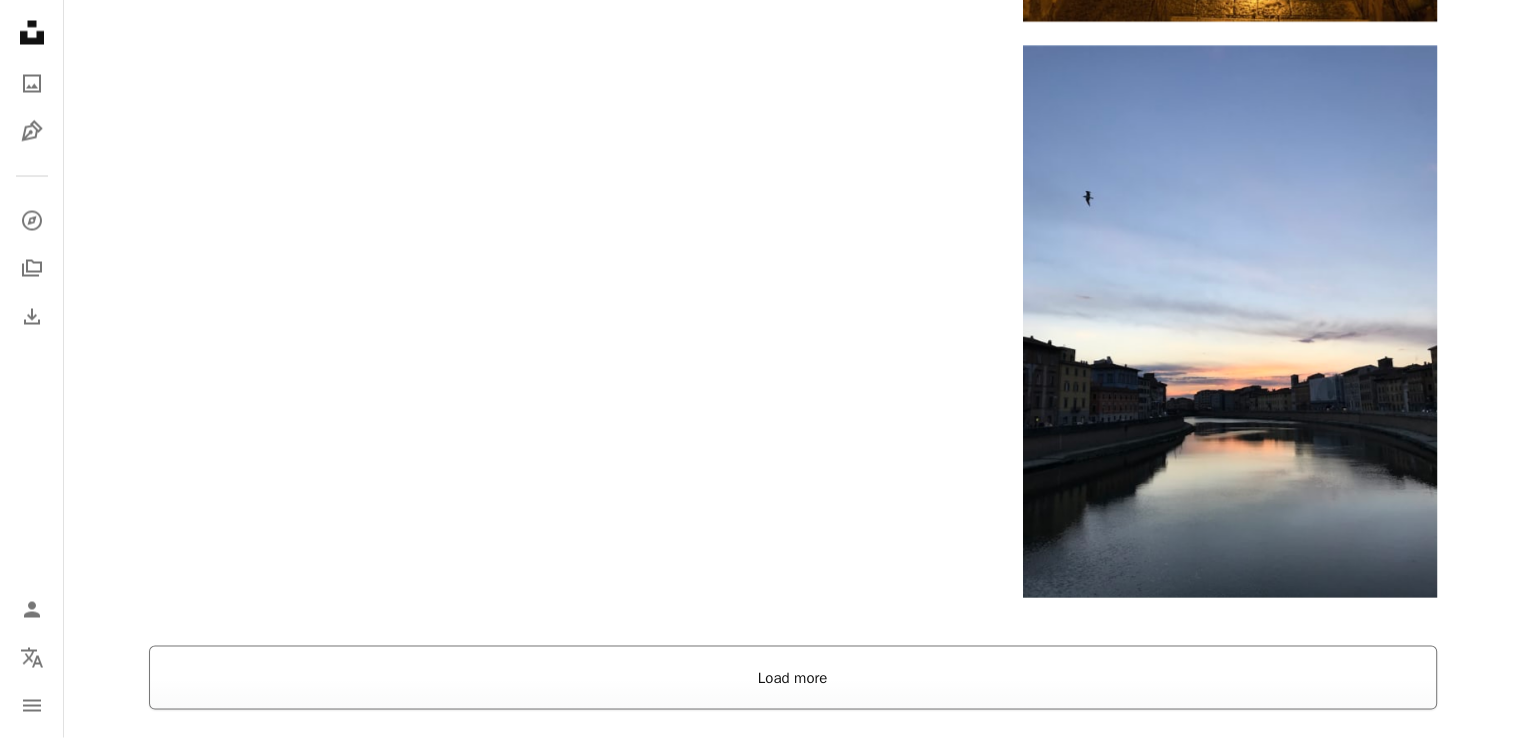 click on "Load more" at bounding box center [793, 678] 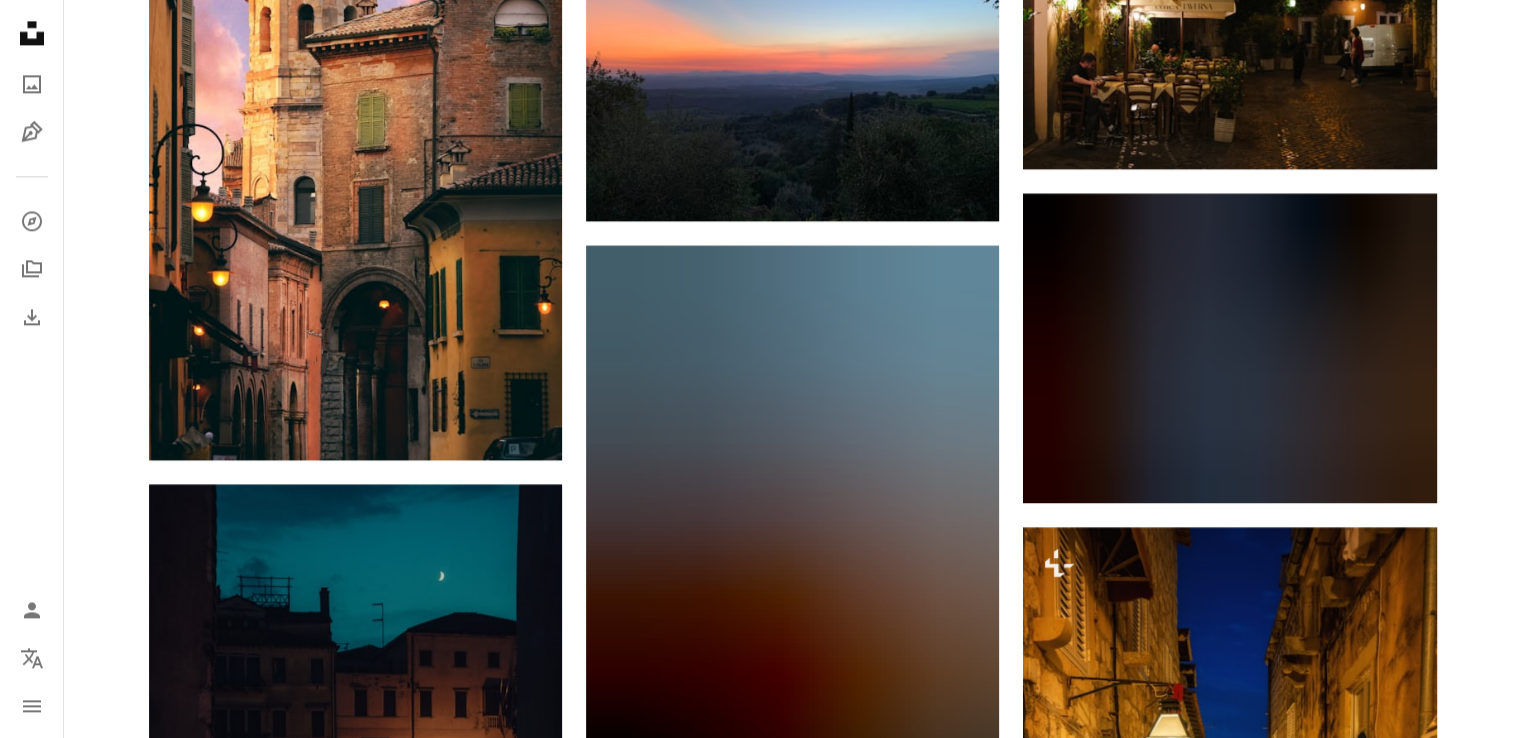 scroll, scrollTop: 0, scrollLeft: 0, axis: both 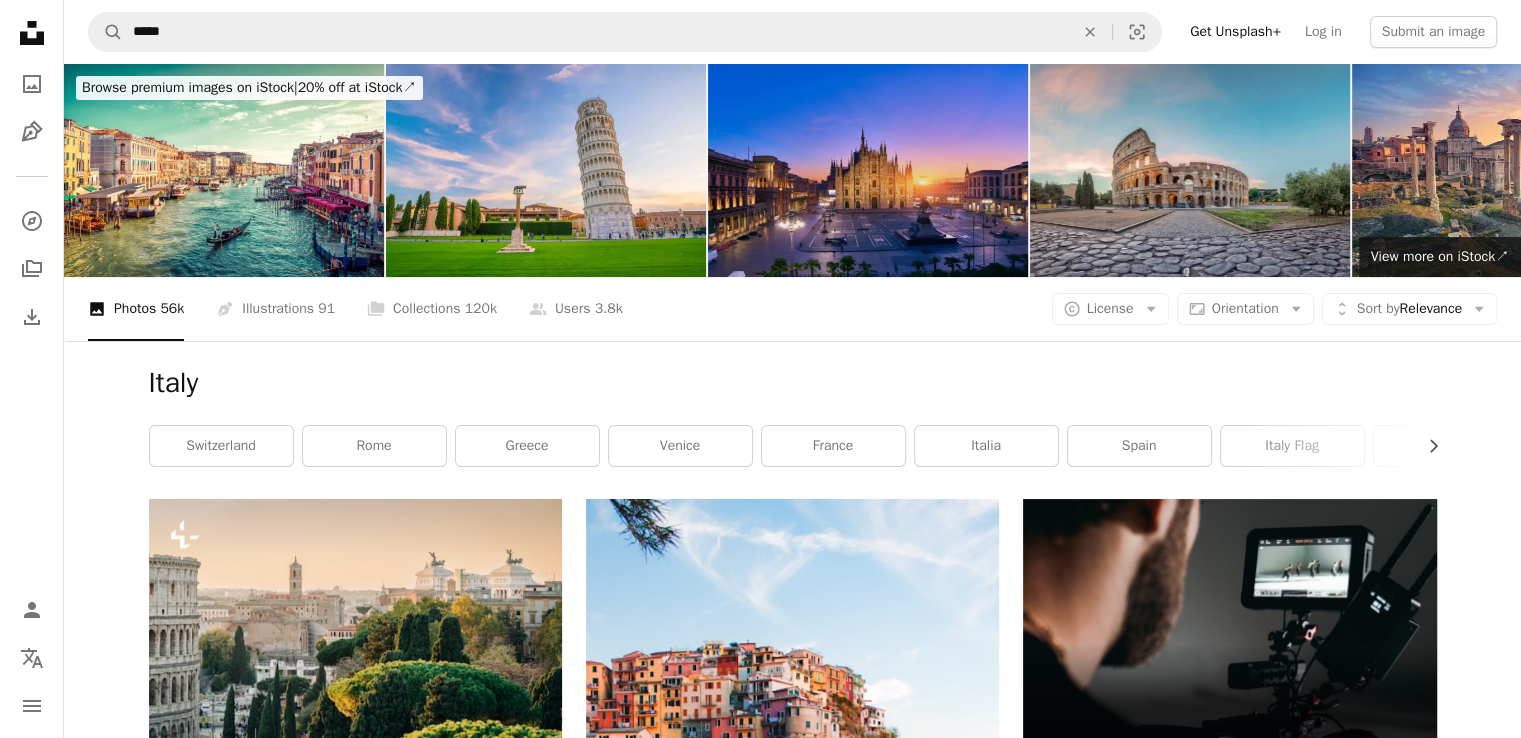 click at bounding box center (868, 170) 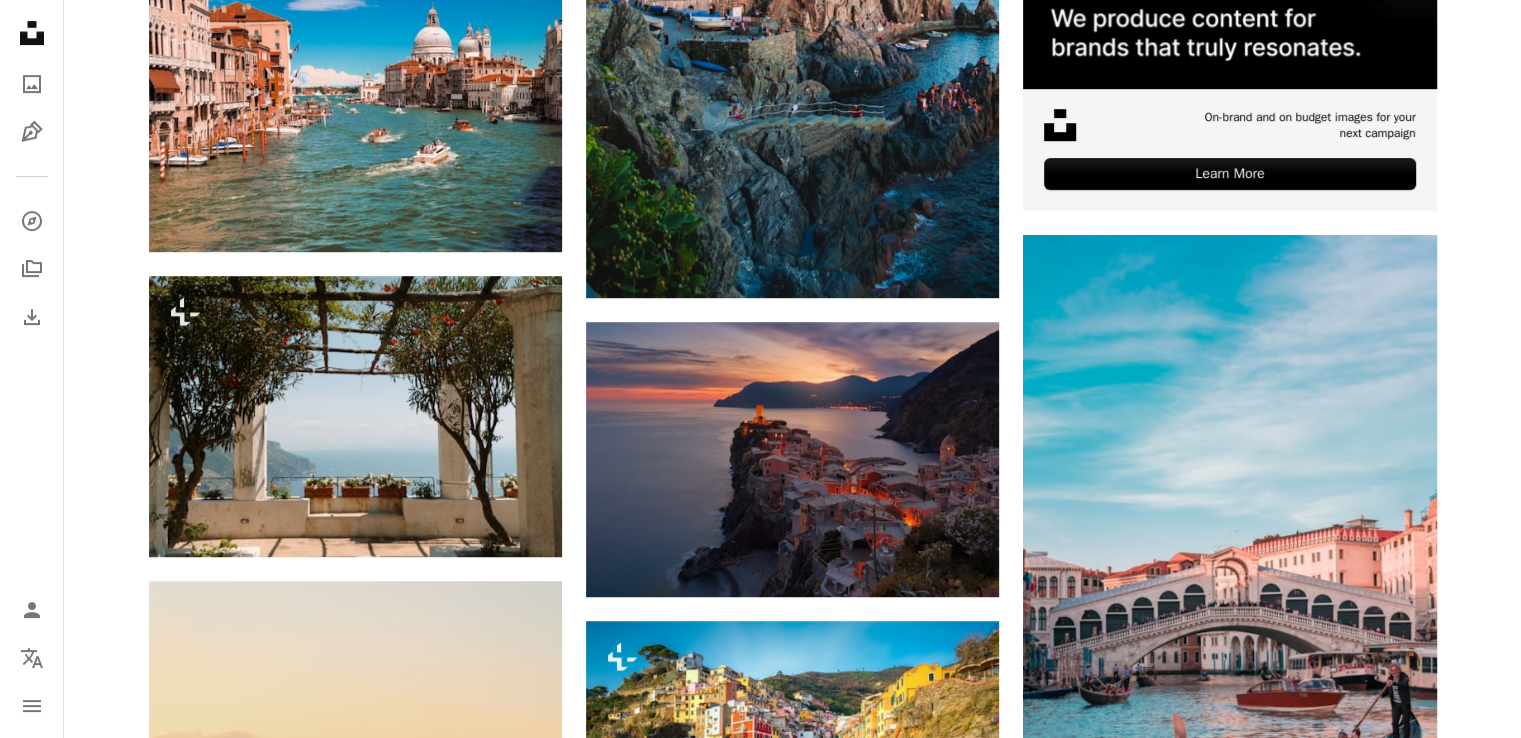 scroll, scrollTop: 1135, scrollLeft: 0, axis: vertical 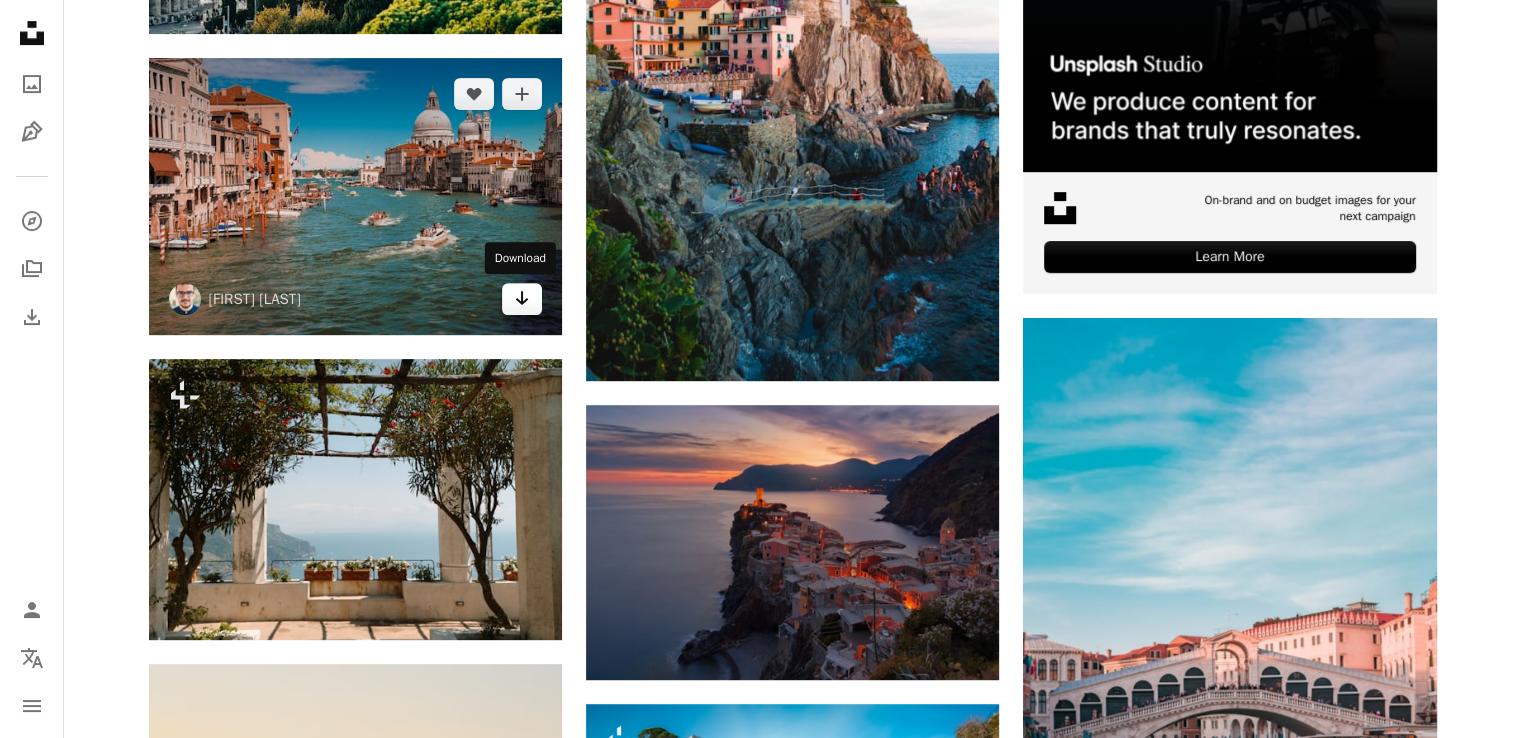 click on "Arrow pointing down" 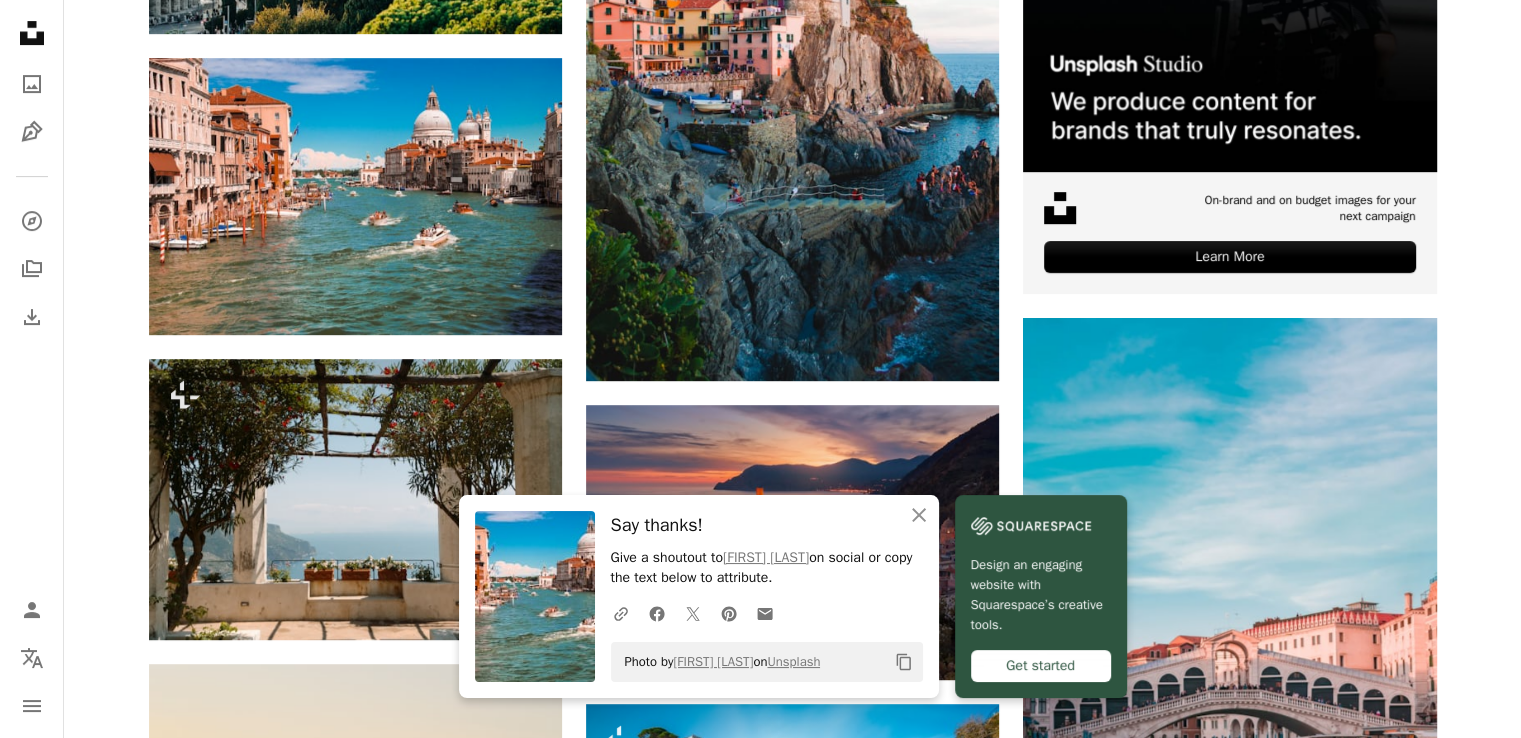 scroll, scrollTop: 841, scrollLeft: 0, axis: vertical 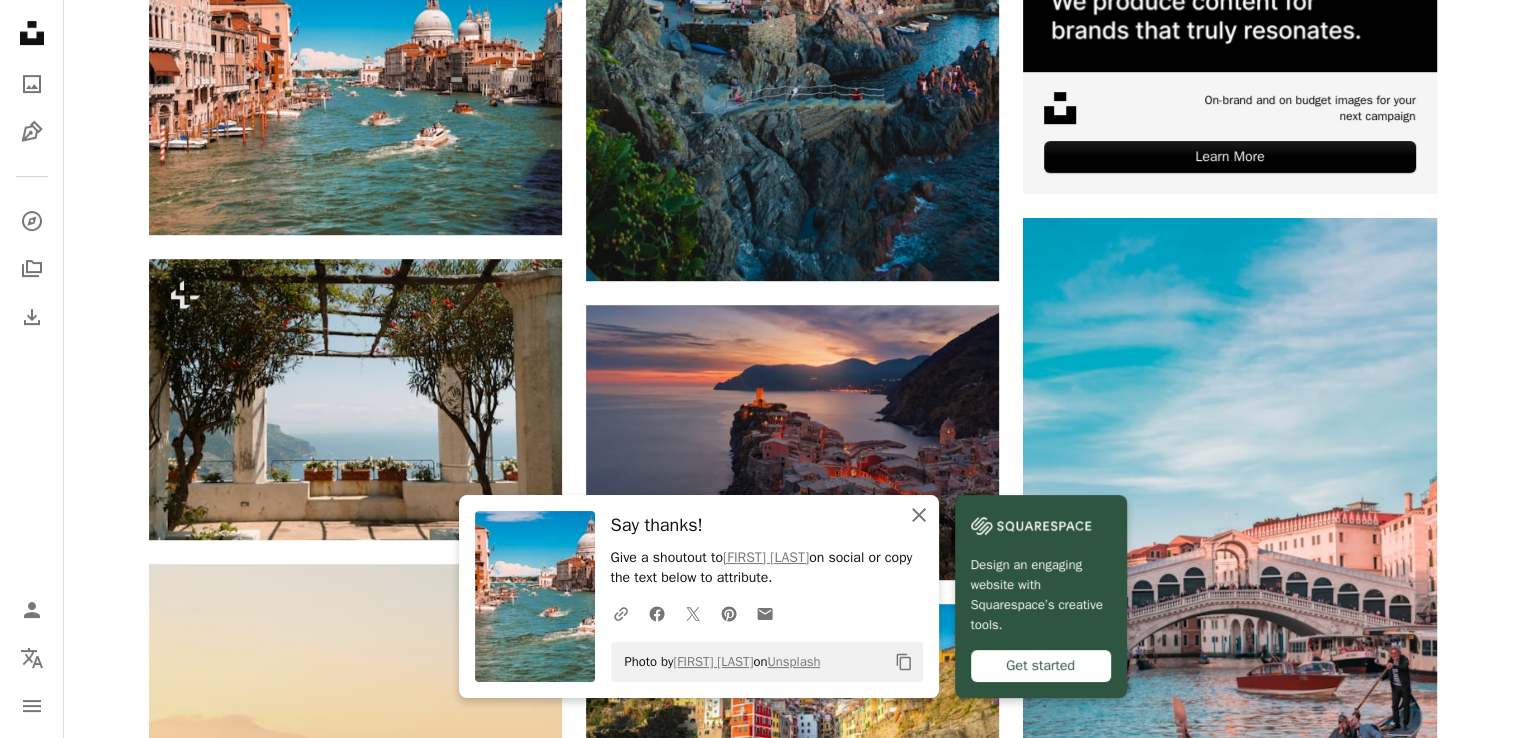 click on "An X shape" 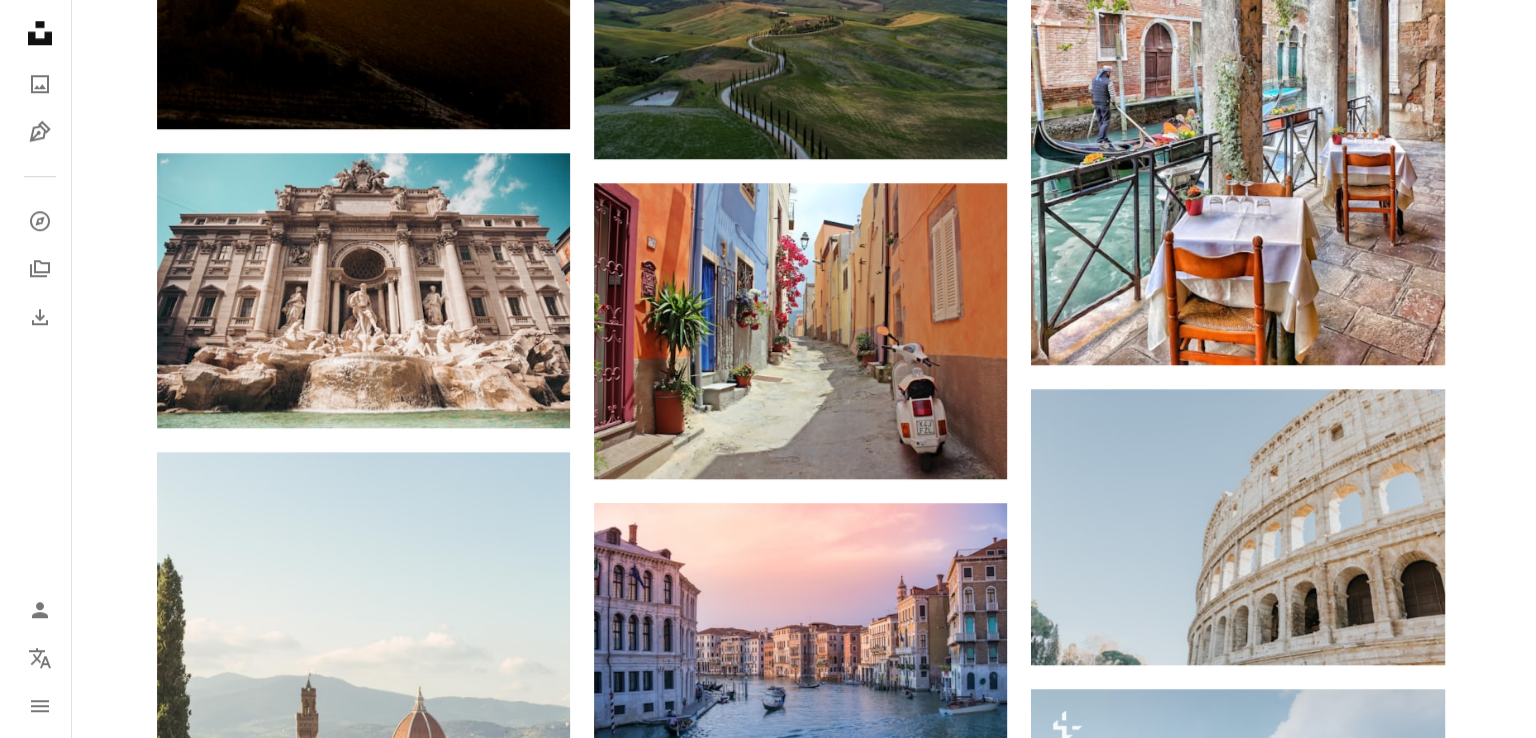 scroll, scrollTop: 1850, scrollLeft: 0, axis: vertical 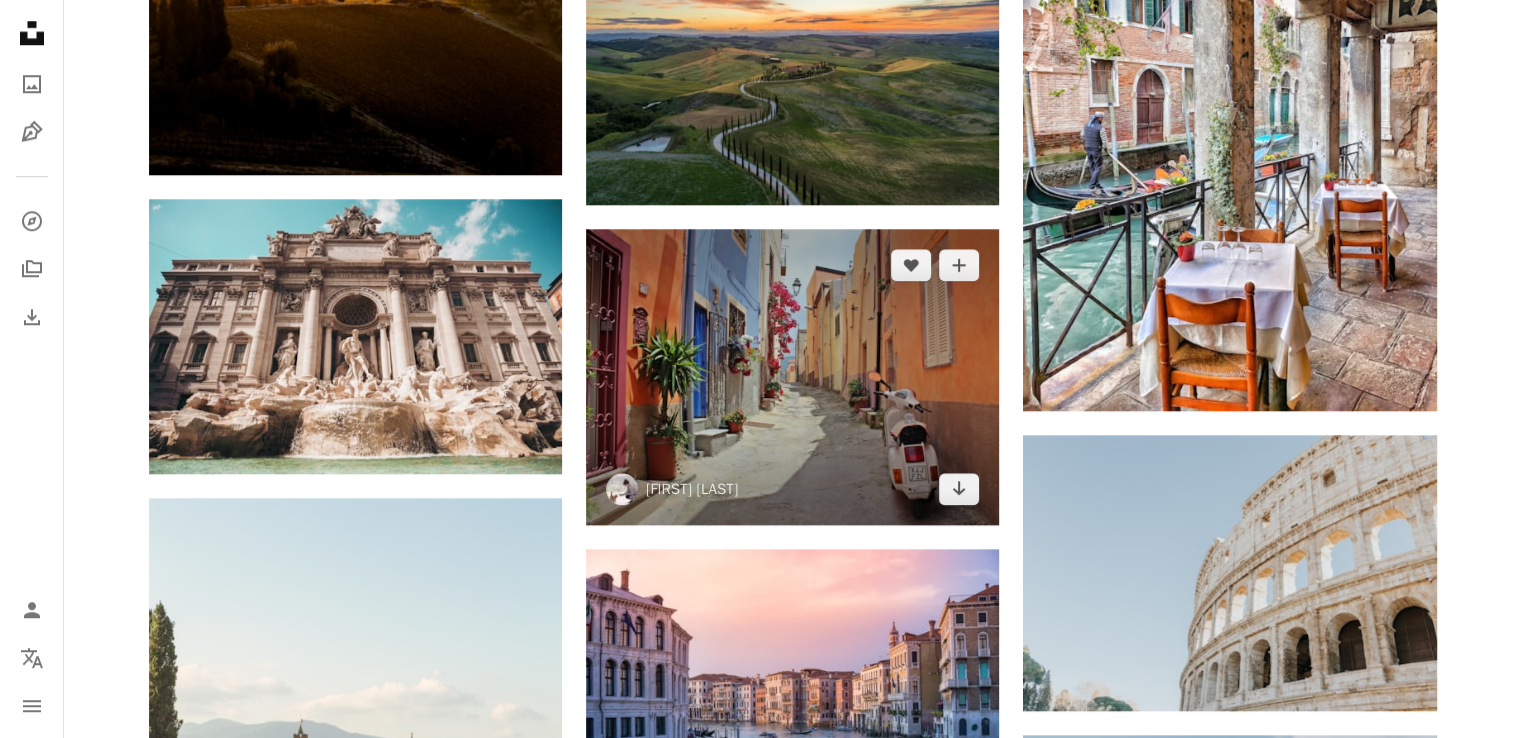 click at bounding box center [792, 377] 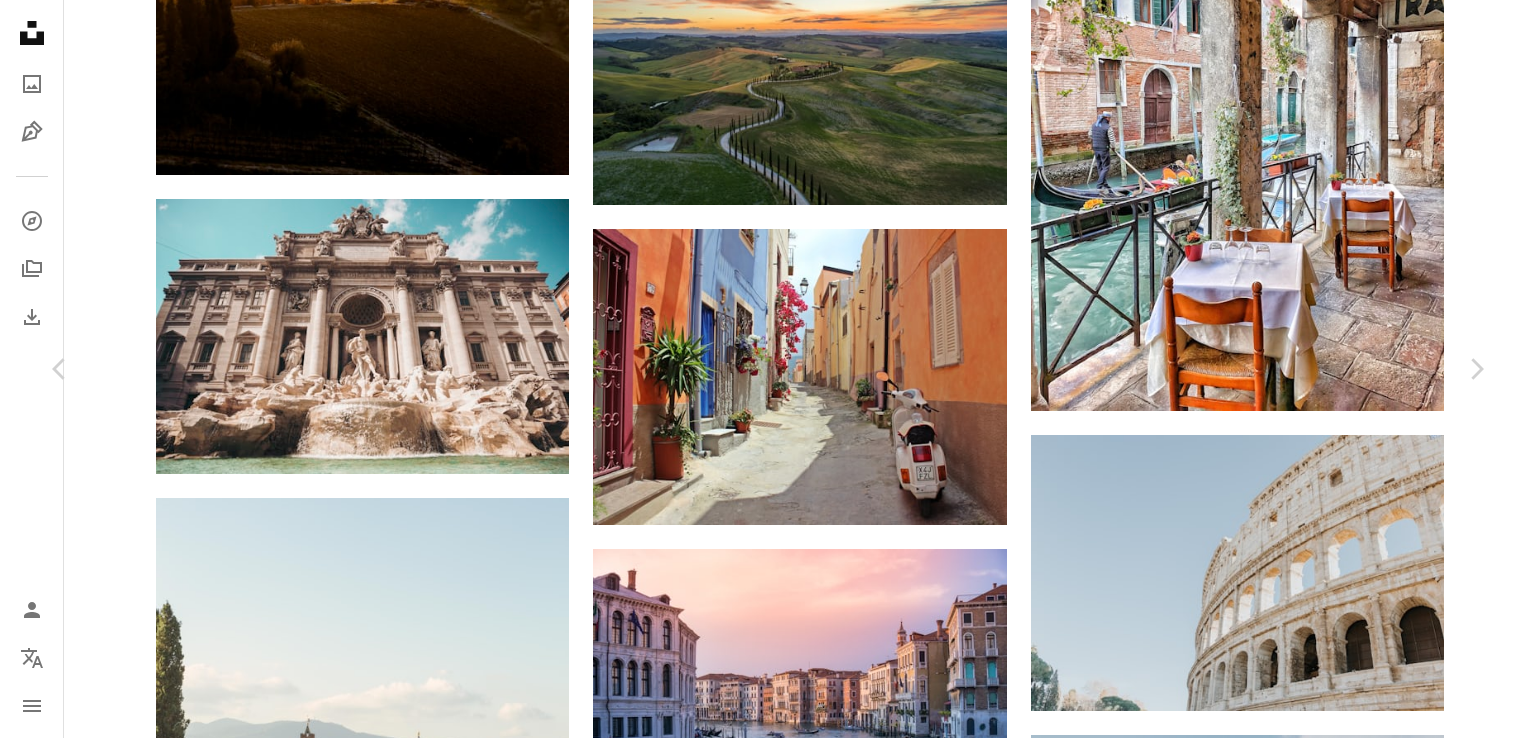 click on "An X shape" at bounding box center (20, 20) 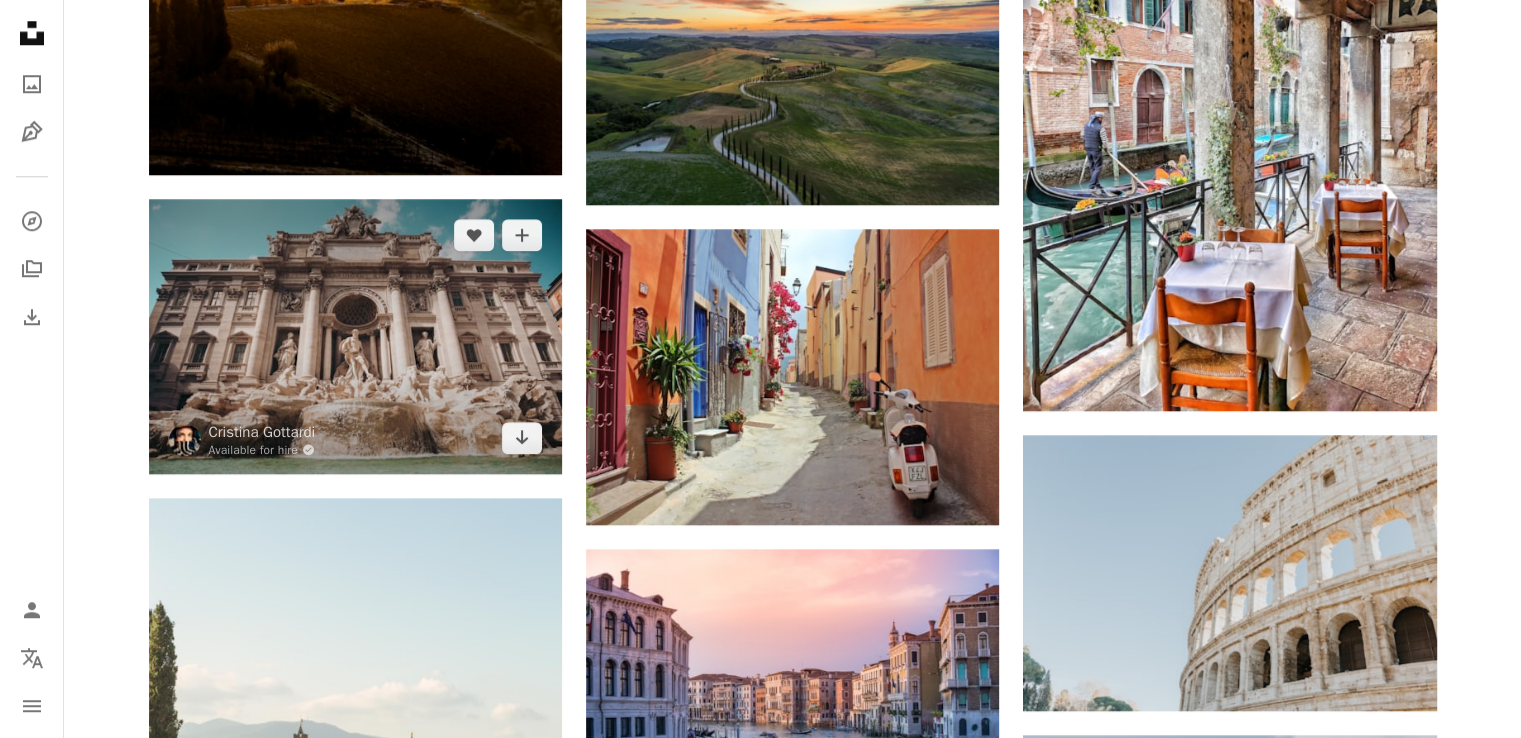 click at bounding box center [355, 336] 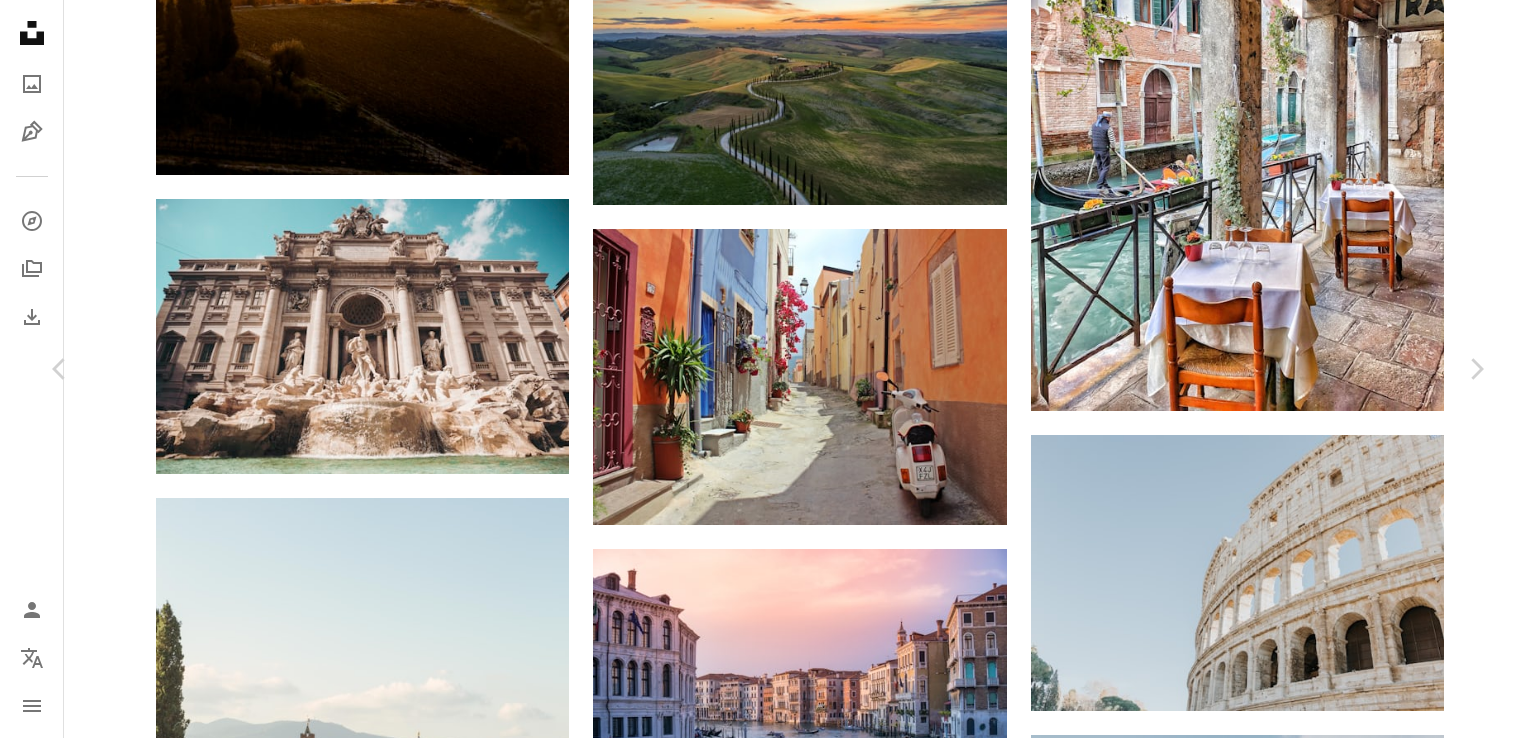 click at bounding box center (761, 8598) 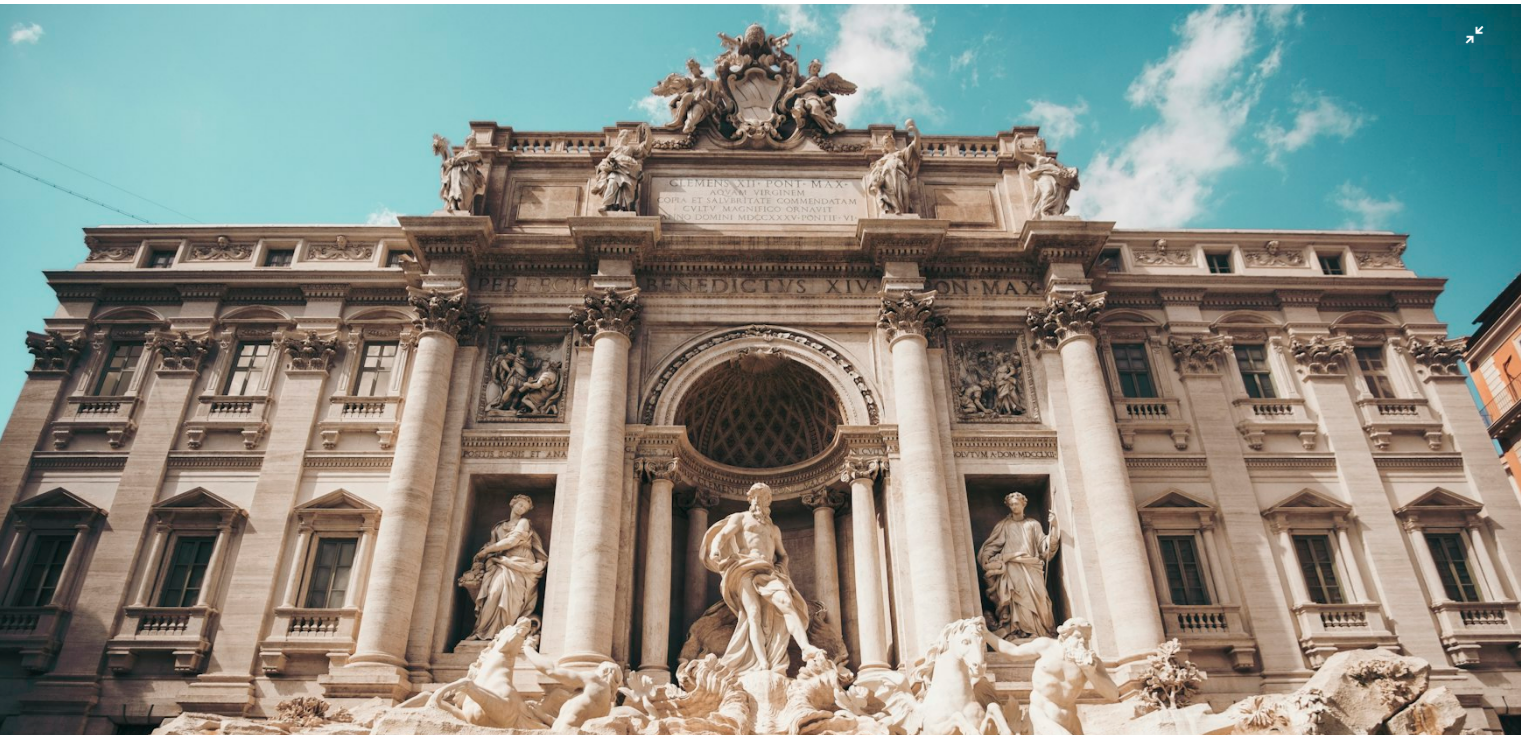 scroll, scrollTop: 133, scrollLeft: 0, axis: vertical 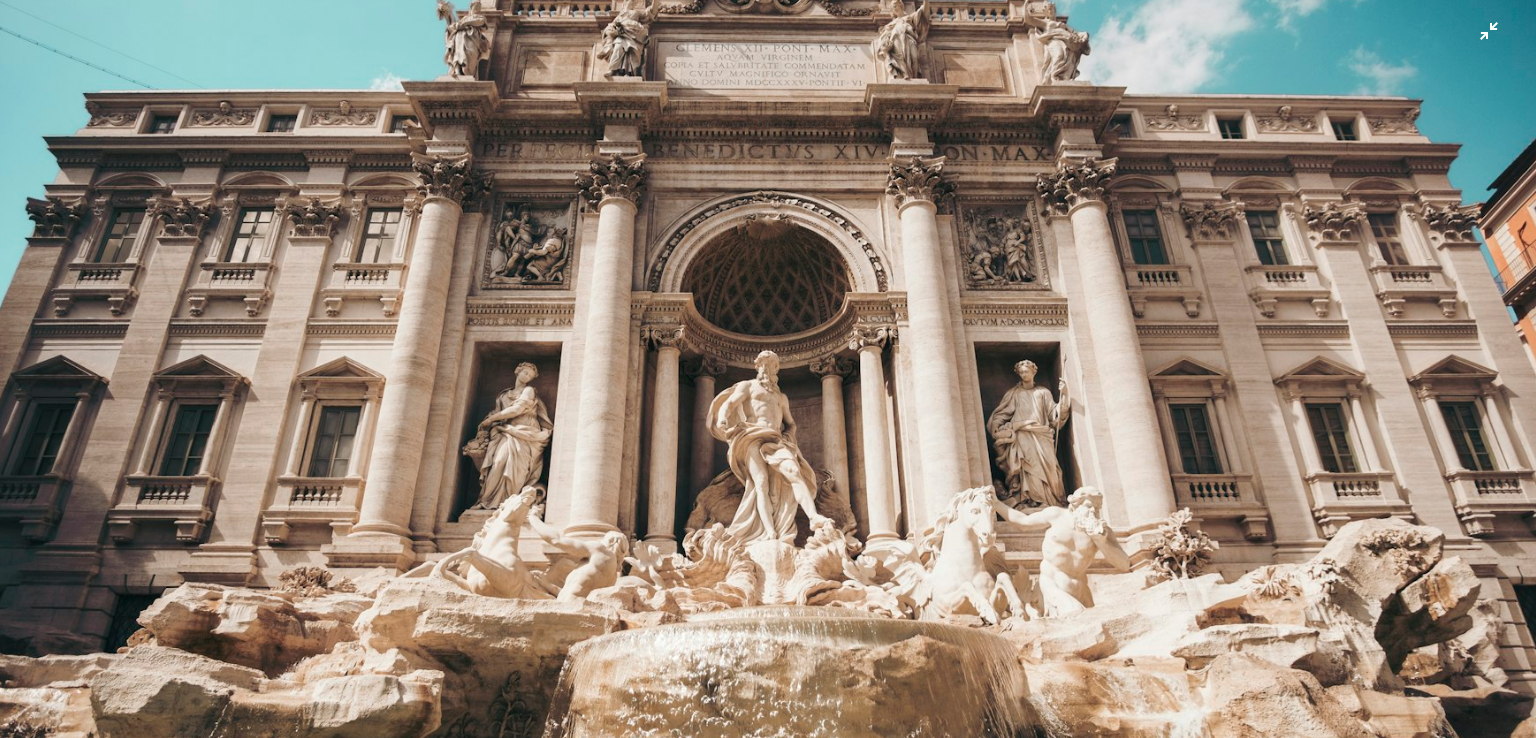 click at bounding box center [768, 378] 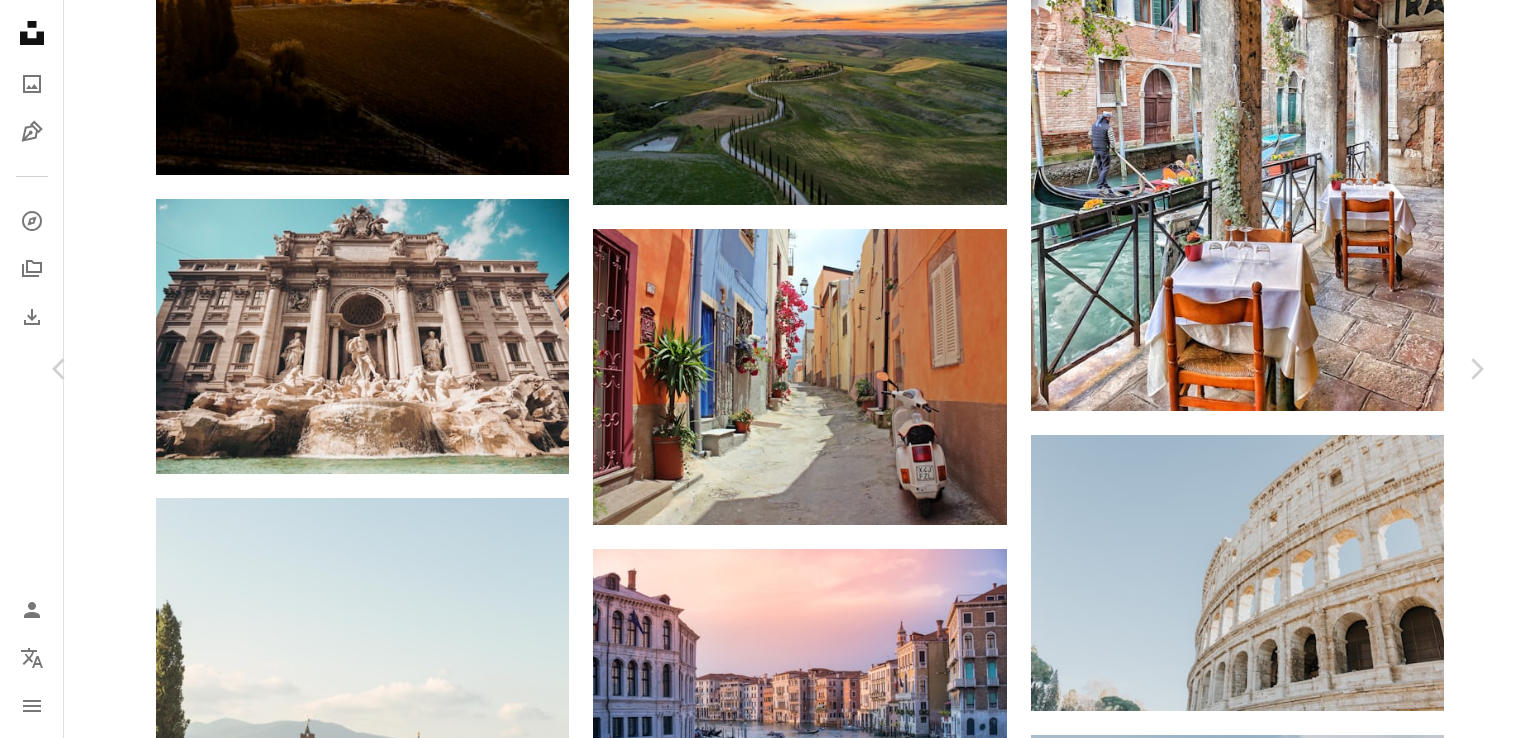 click on "An X shape" at bounding box center (20, 20) 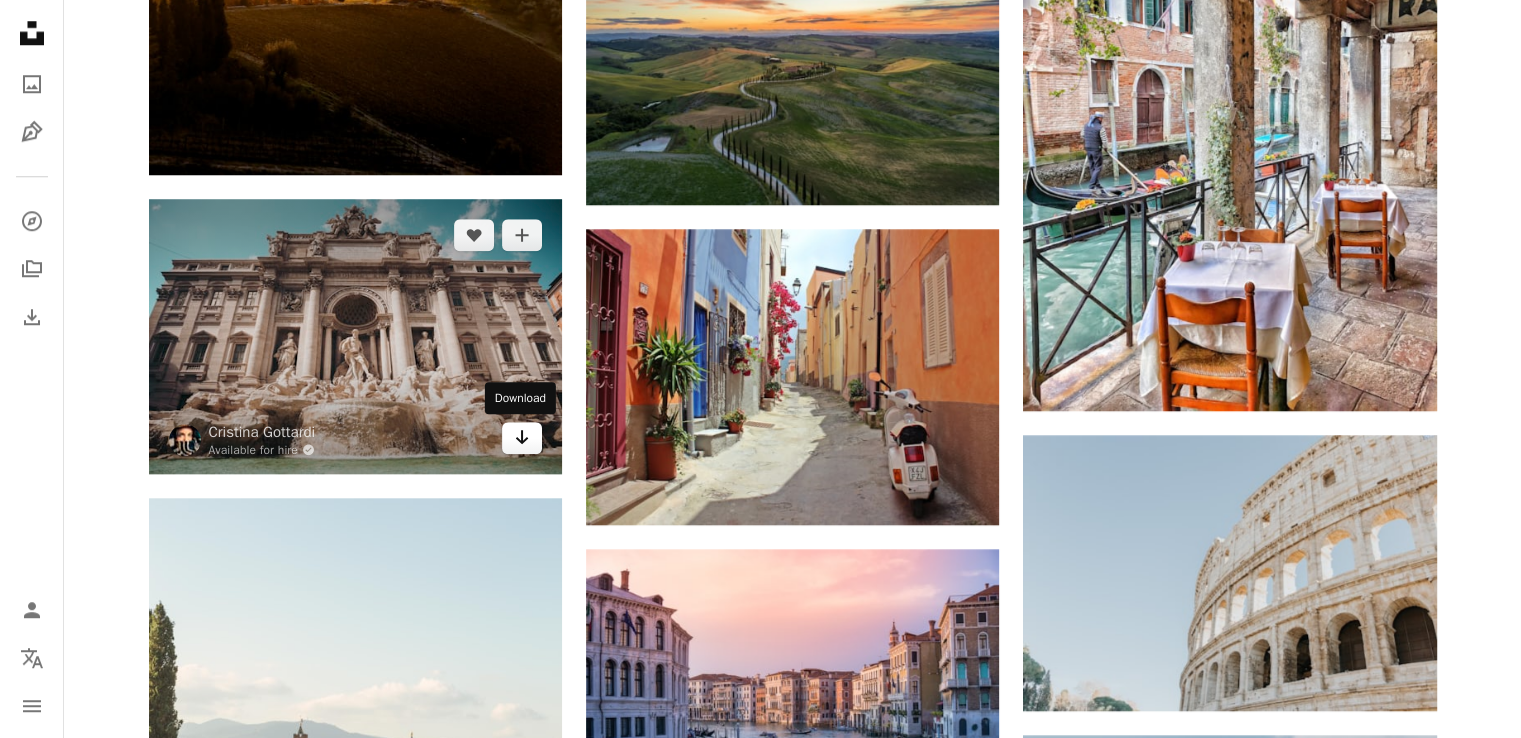 click 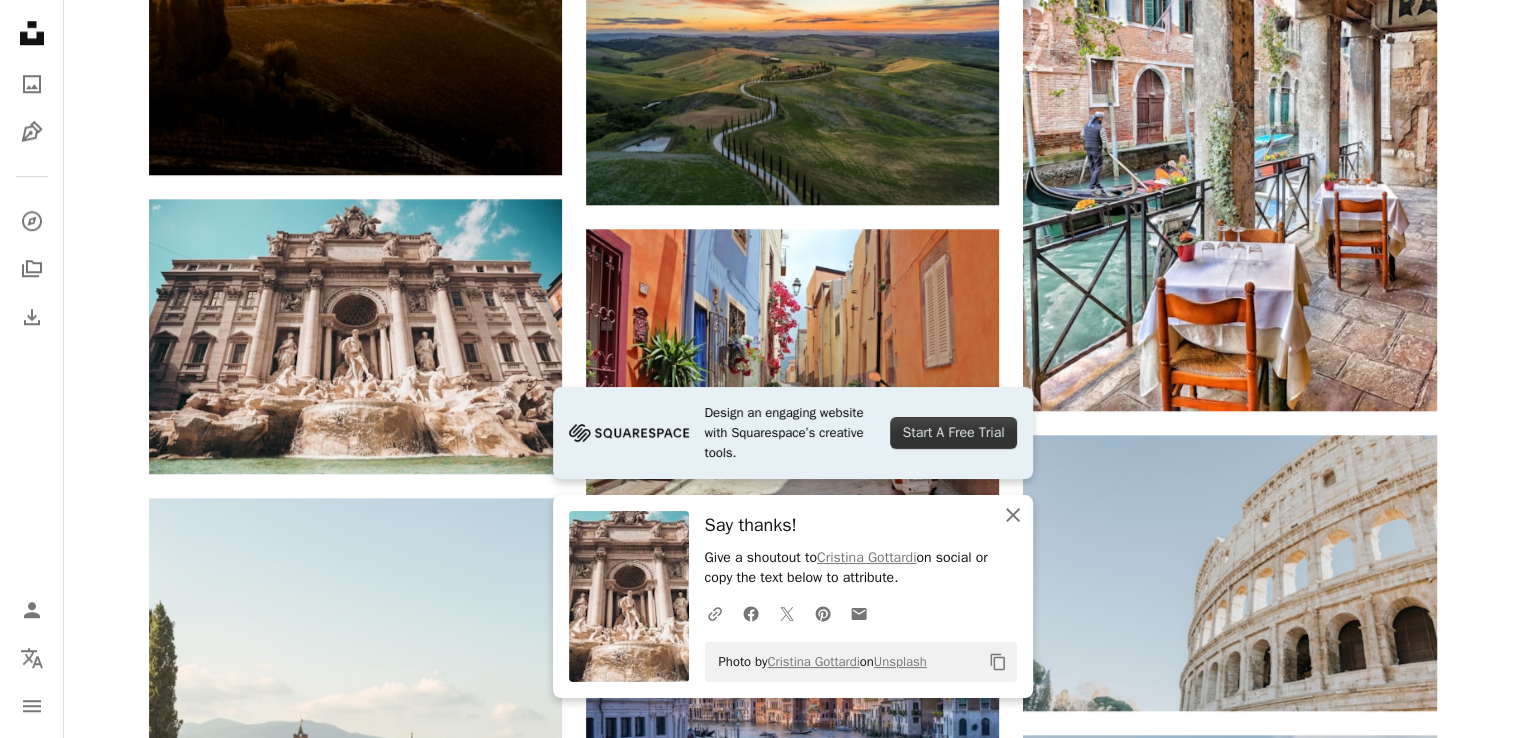 click on "An X shape" 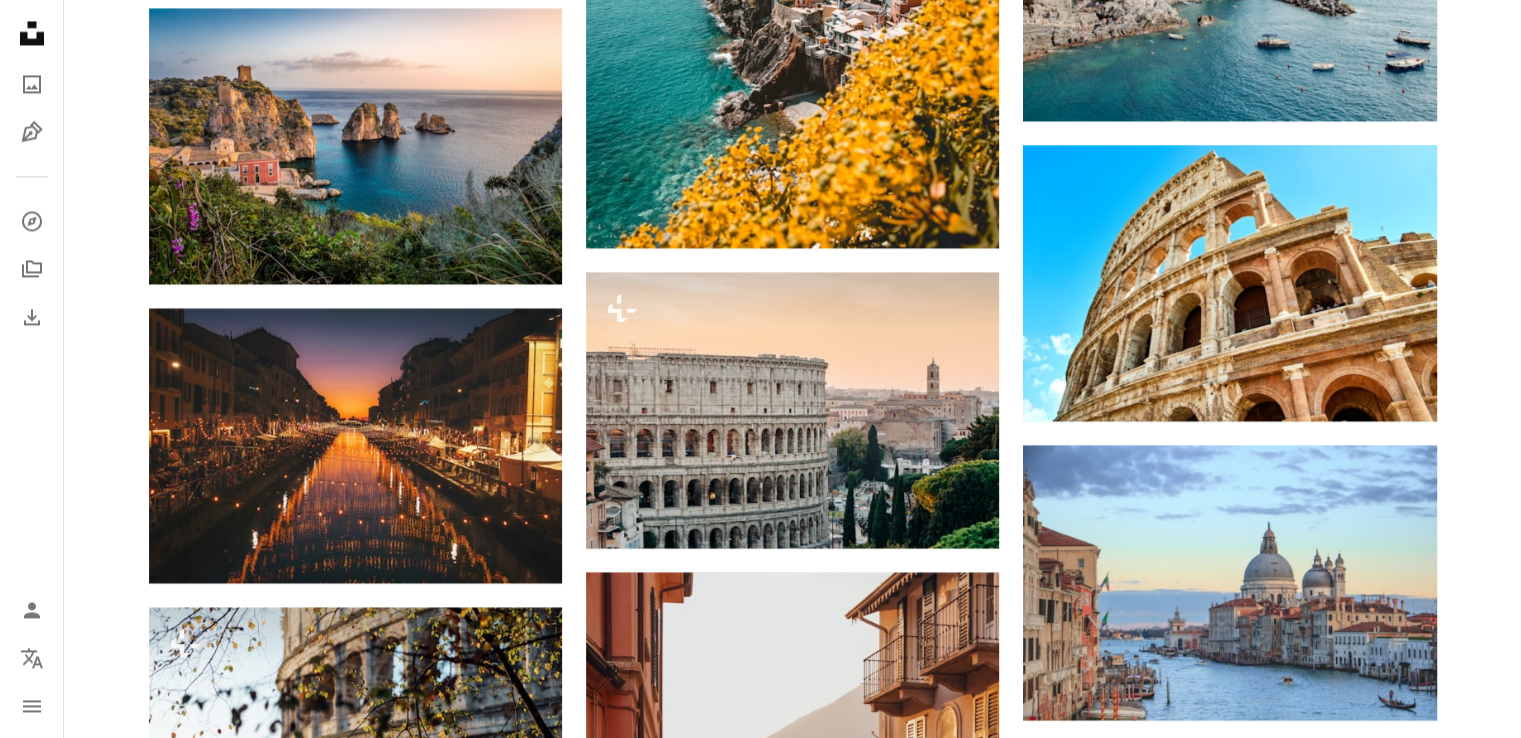 scroll, scrollTop: 0, scrollLeft: 0, axis: both 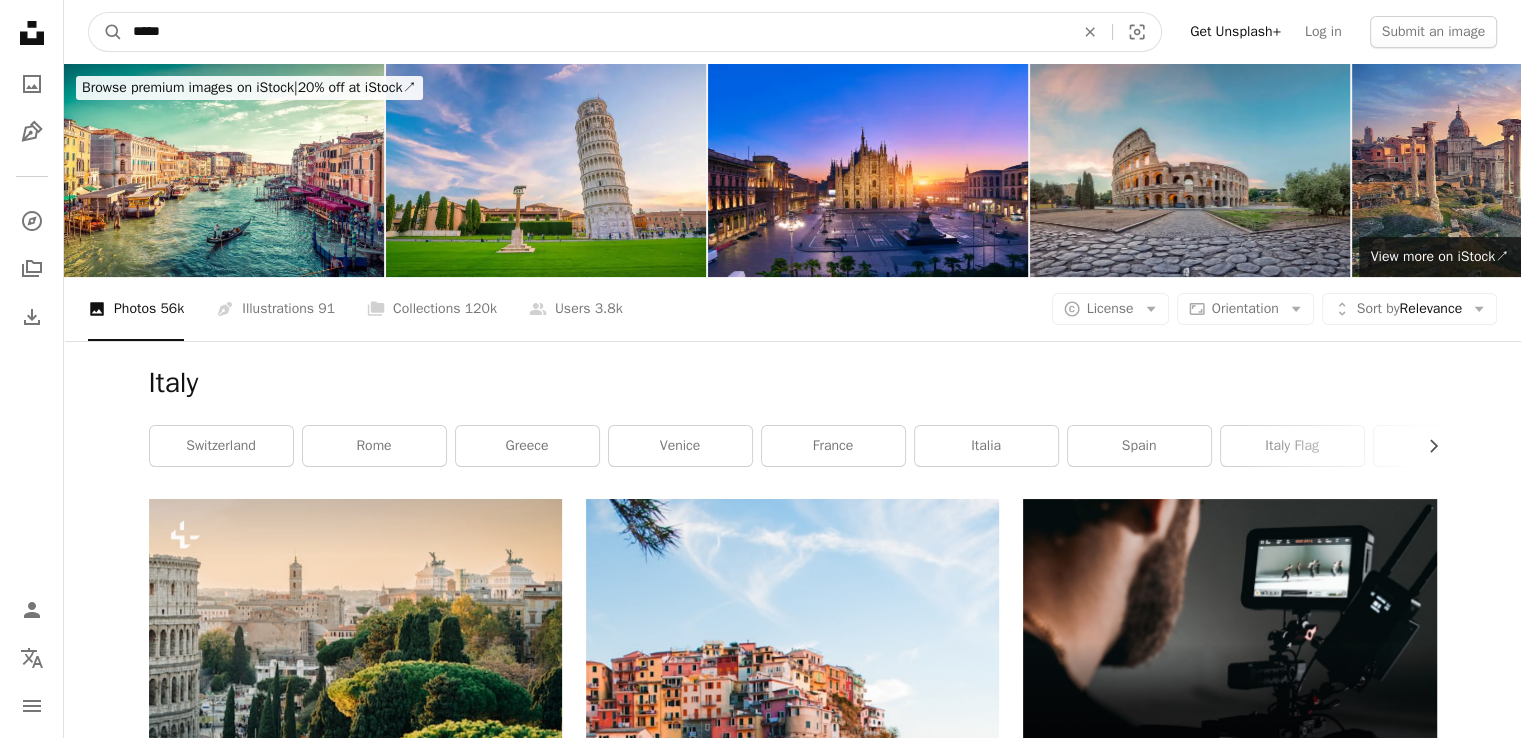 click on "*****" at bounding box center (595, 32) 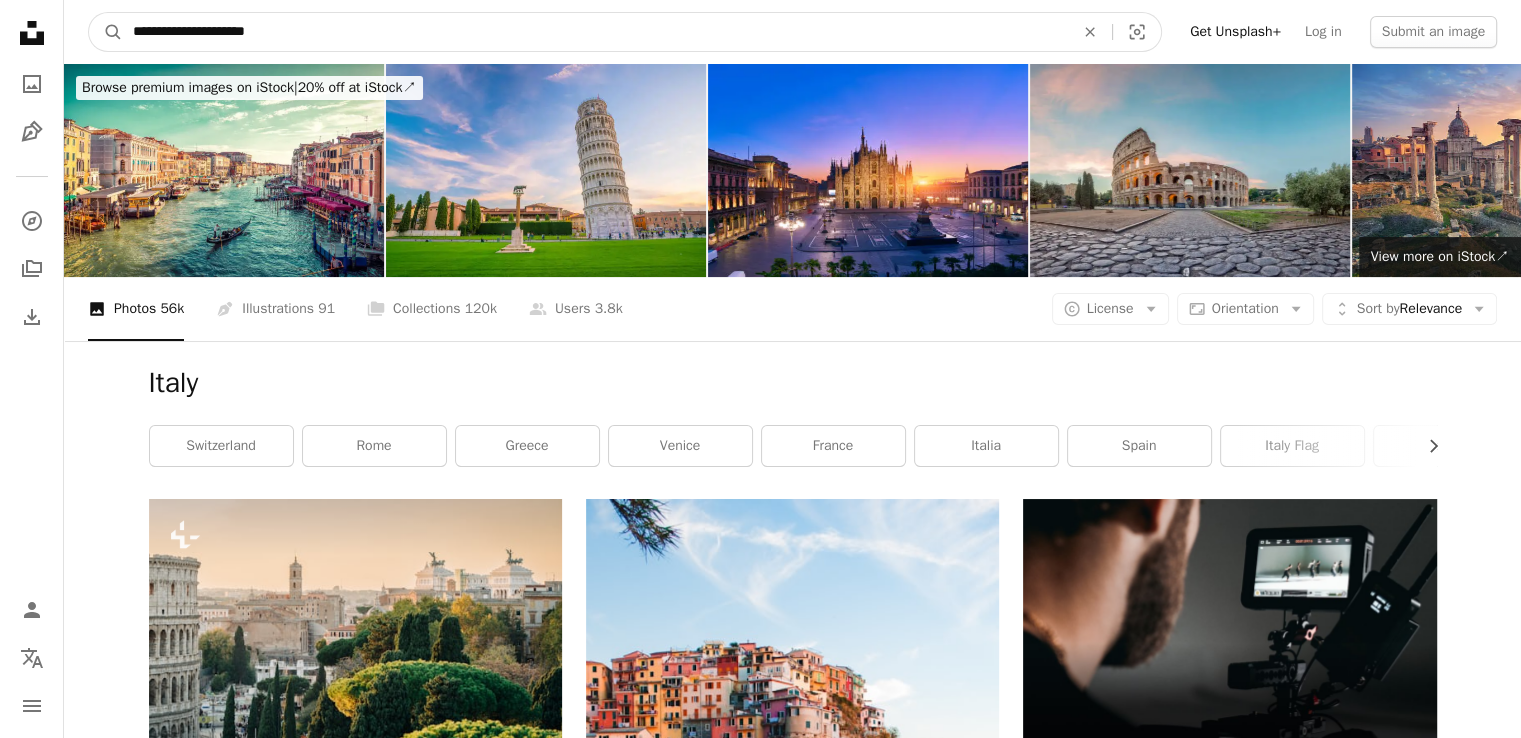 type on "**********" 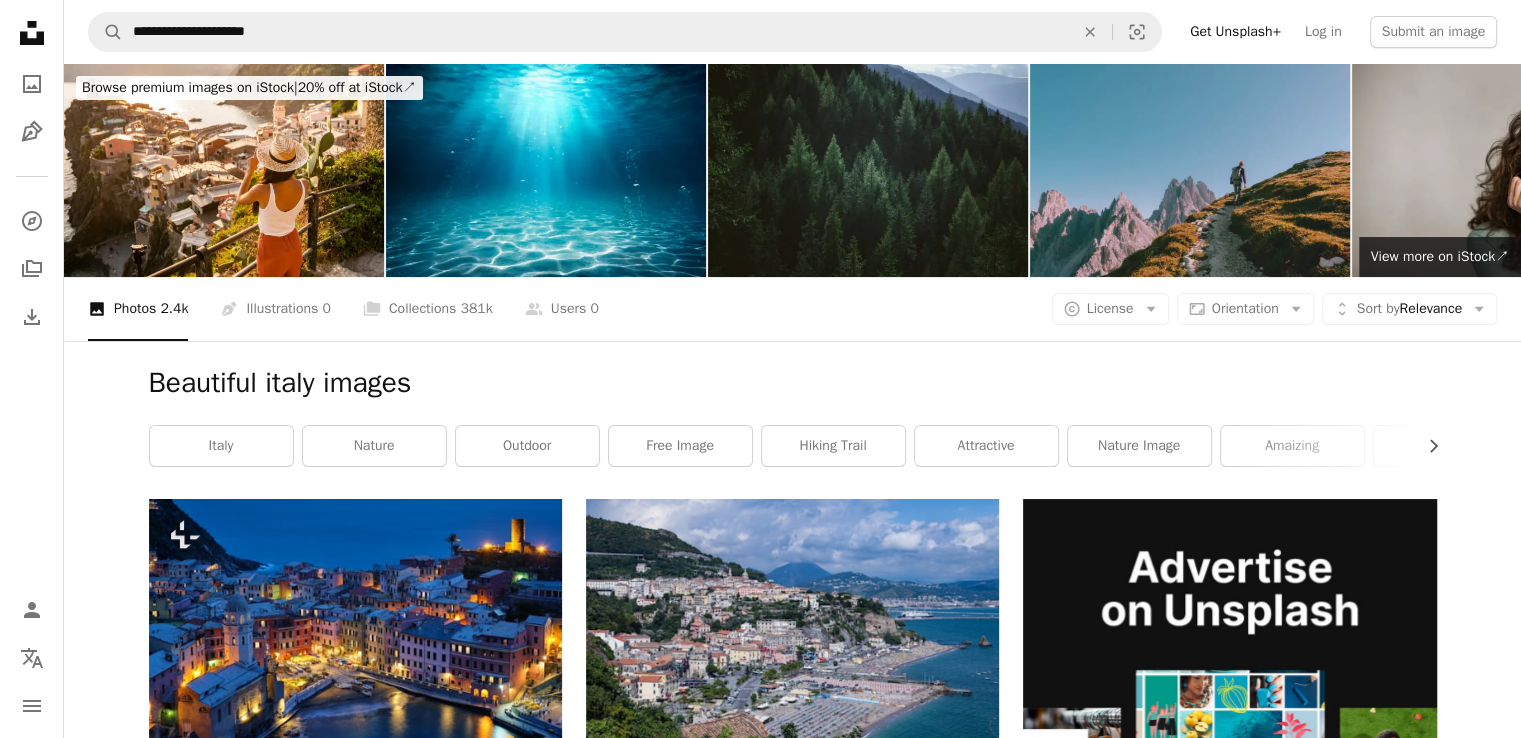 drag, startPoint x: 830, startPoint y: 192, endPoint x: 1030, endPoint y: 95, distance: 222.28136 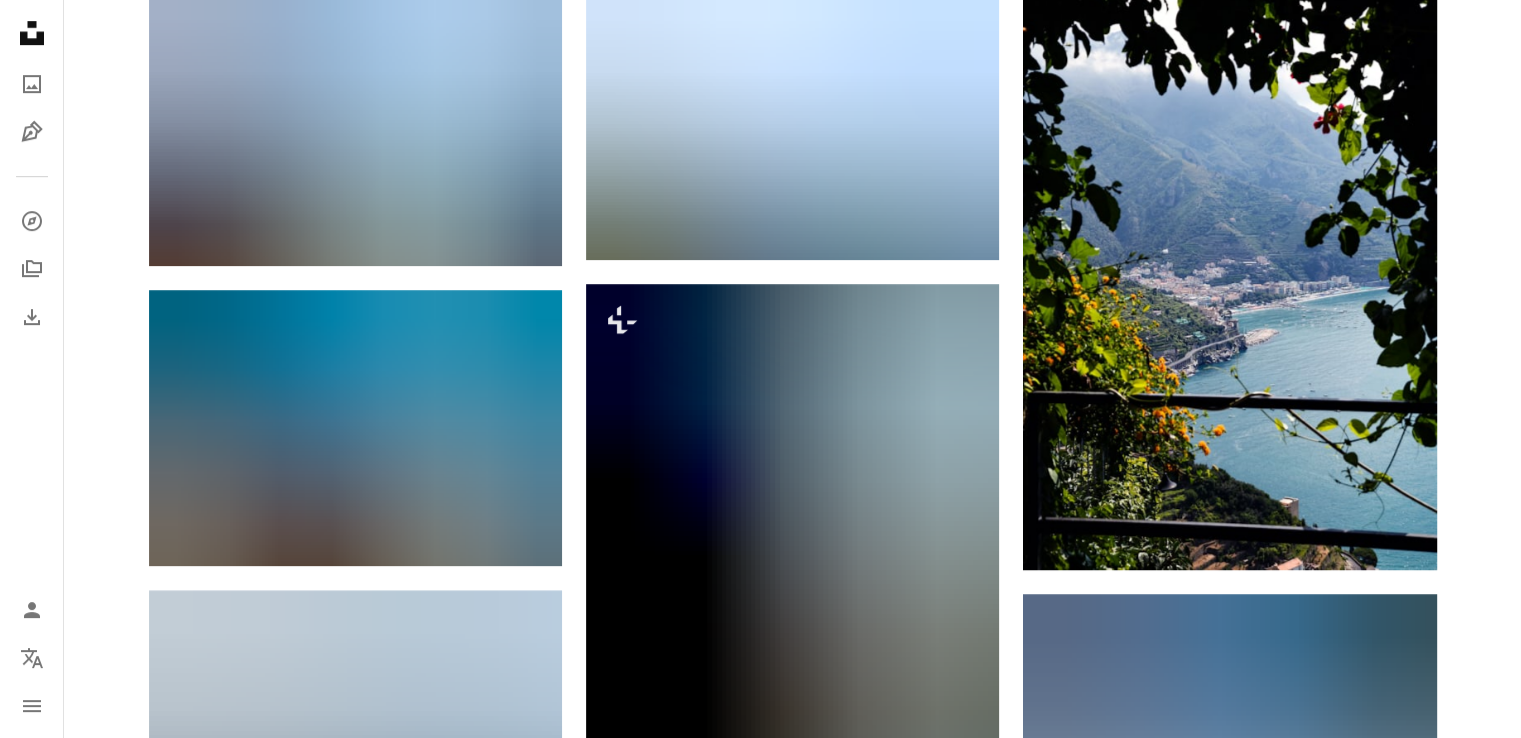 scroll, scrollTop: 0, scrollLeft: 0, axis: both 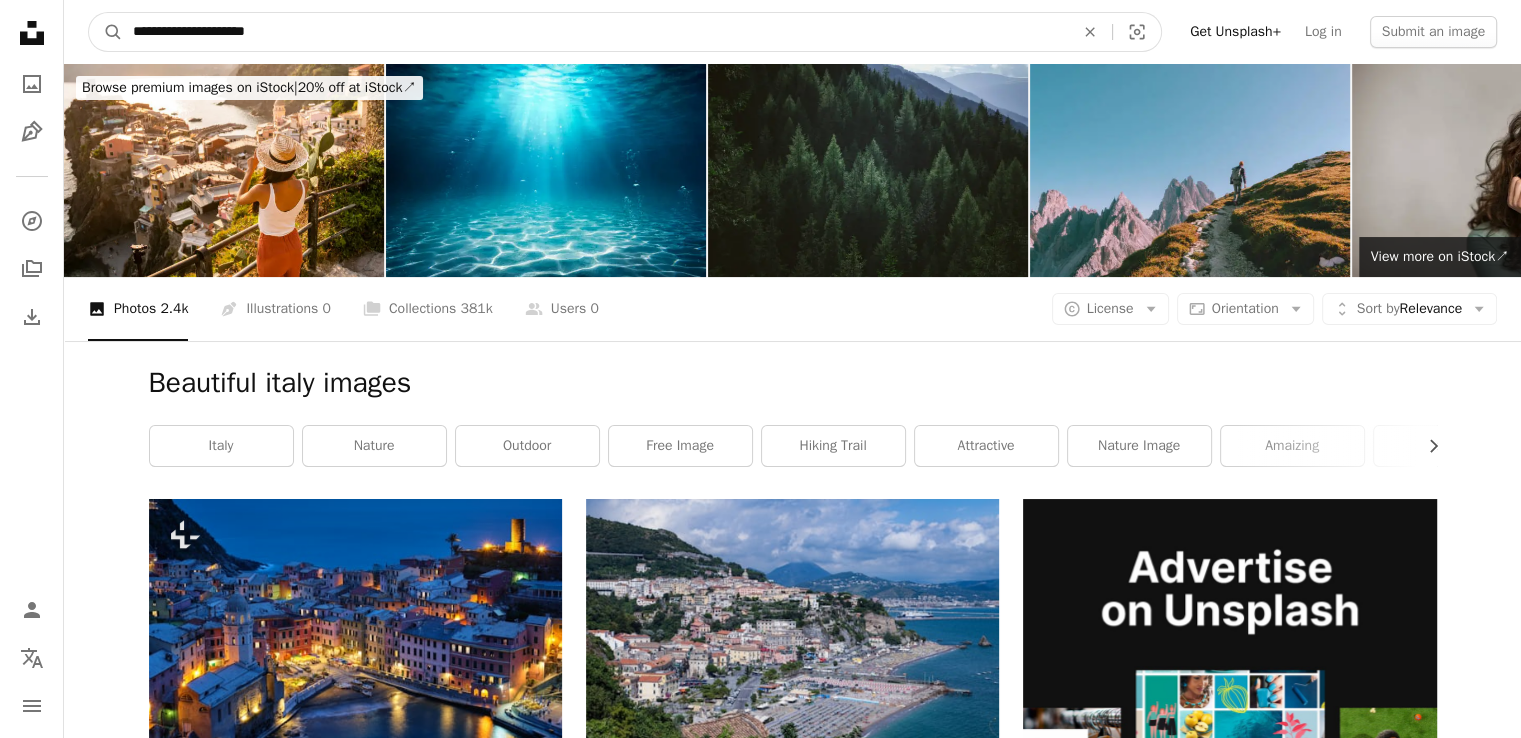 click on "**********" at bounding box center [595, 32] 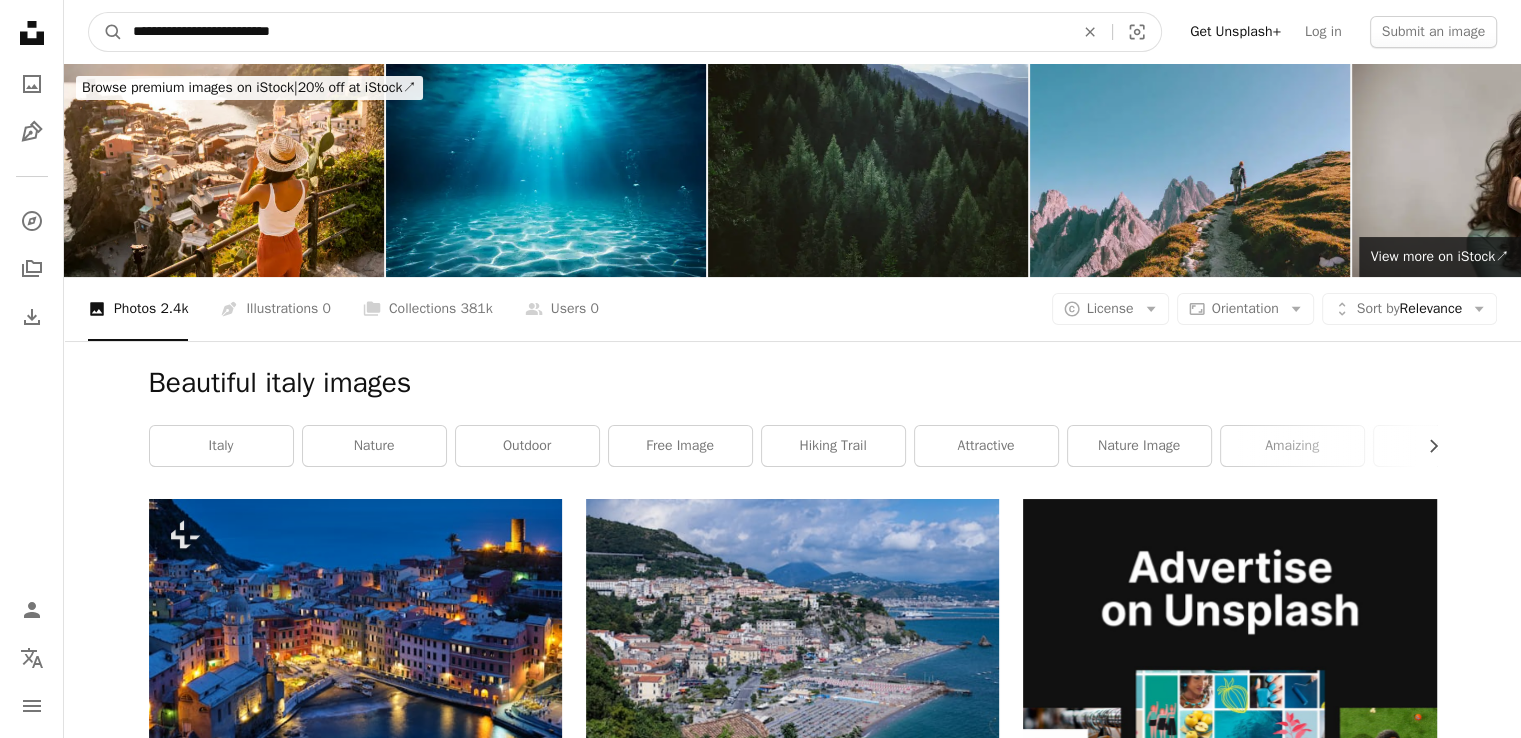 type on "**********" 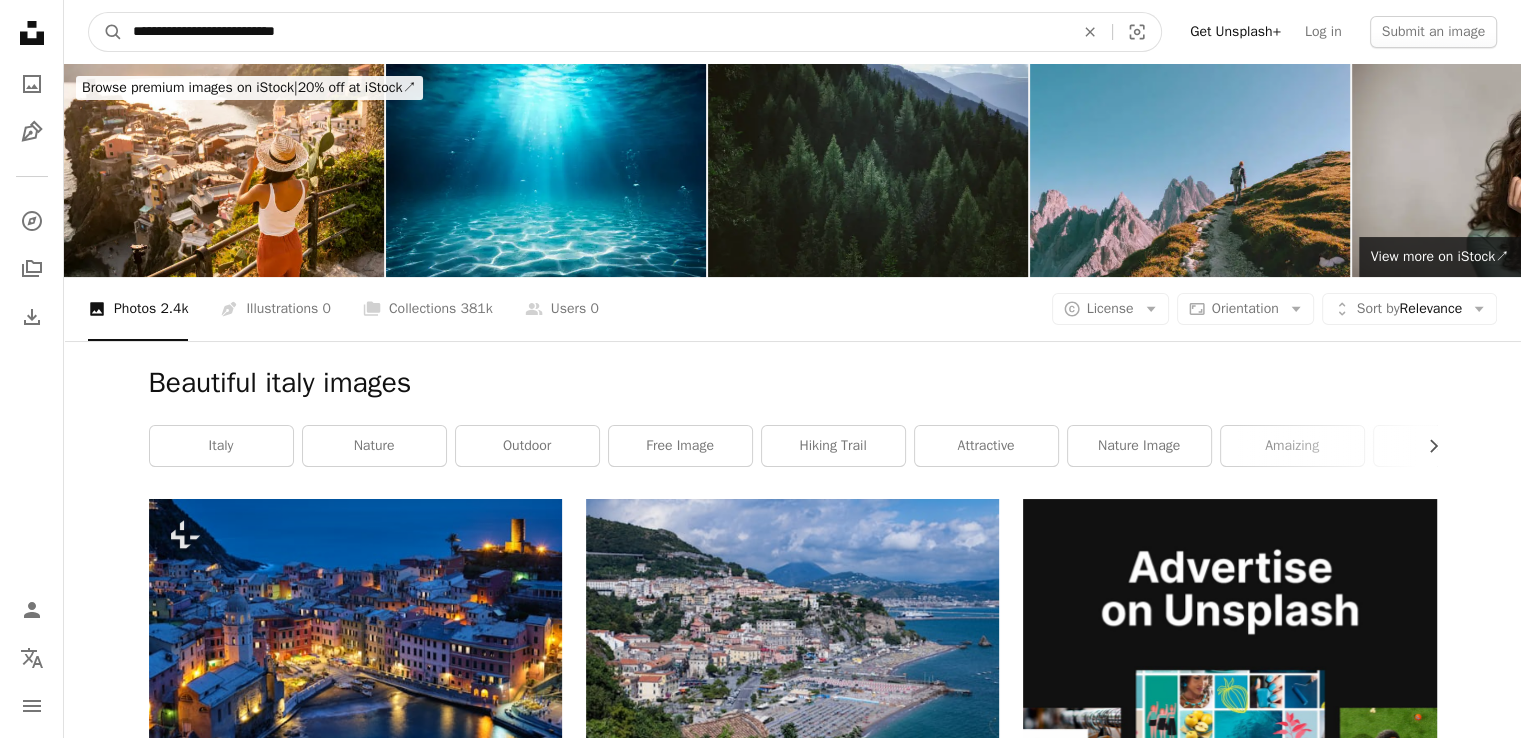 click on "A magnifying glass" at bounding box center (106, 32) 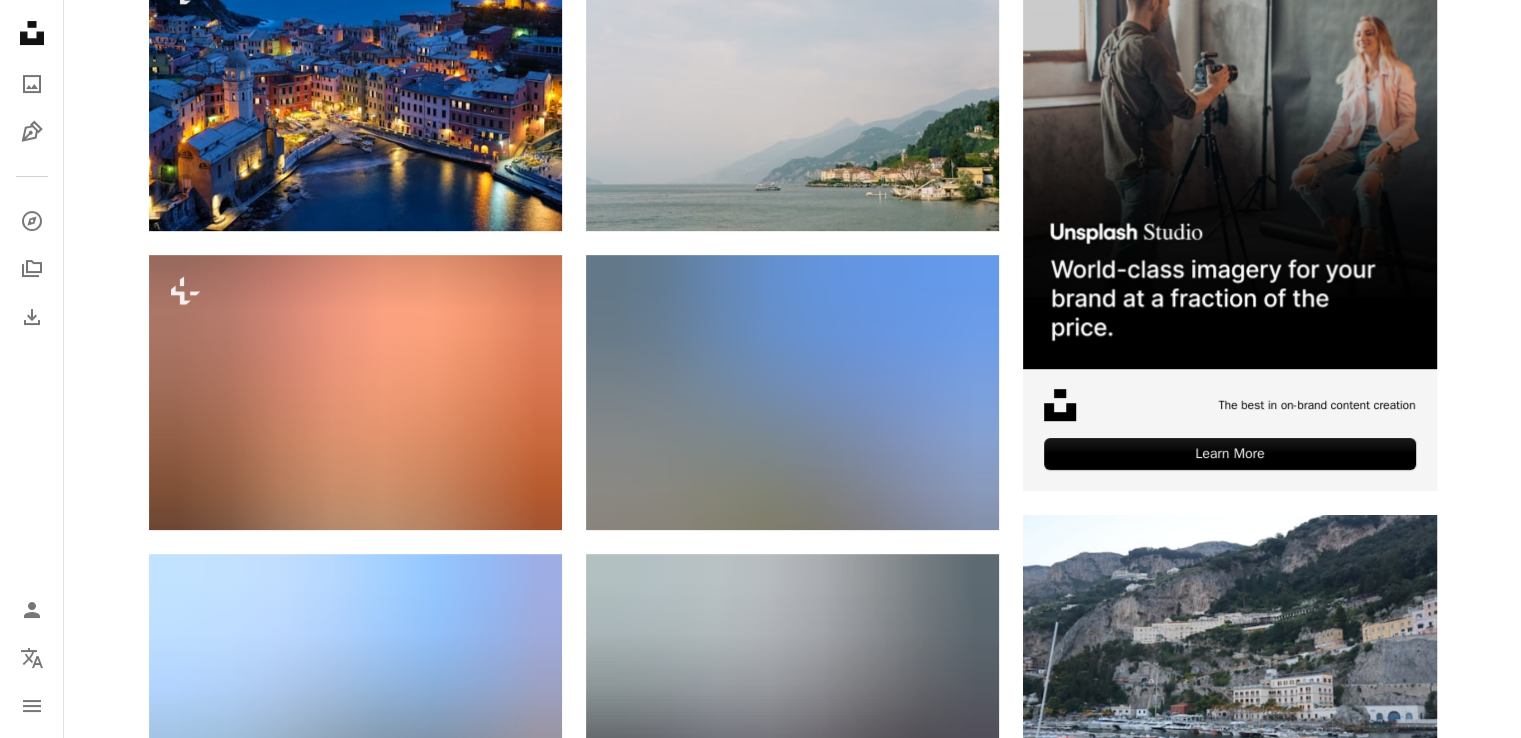 scroll, scrollTop: 0, scrollLeft: 0, axis: both 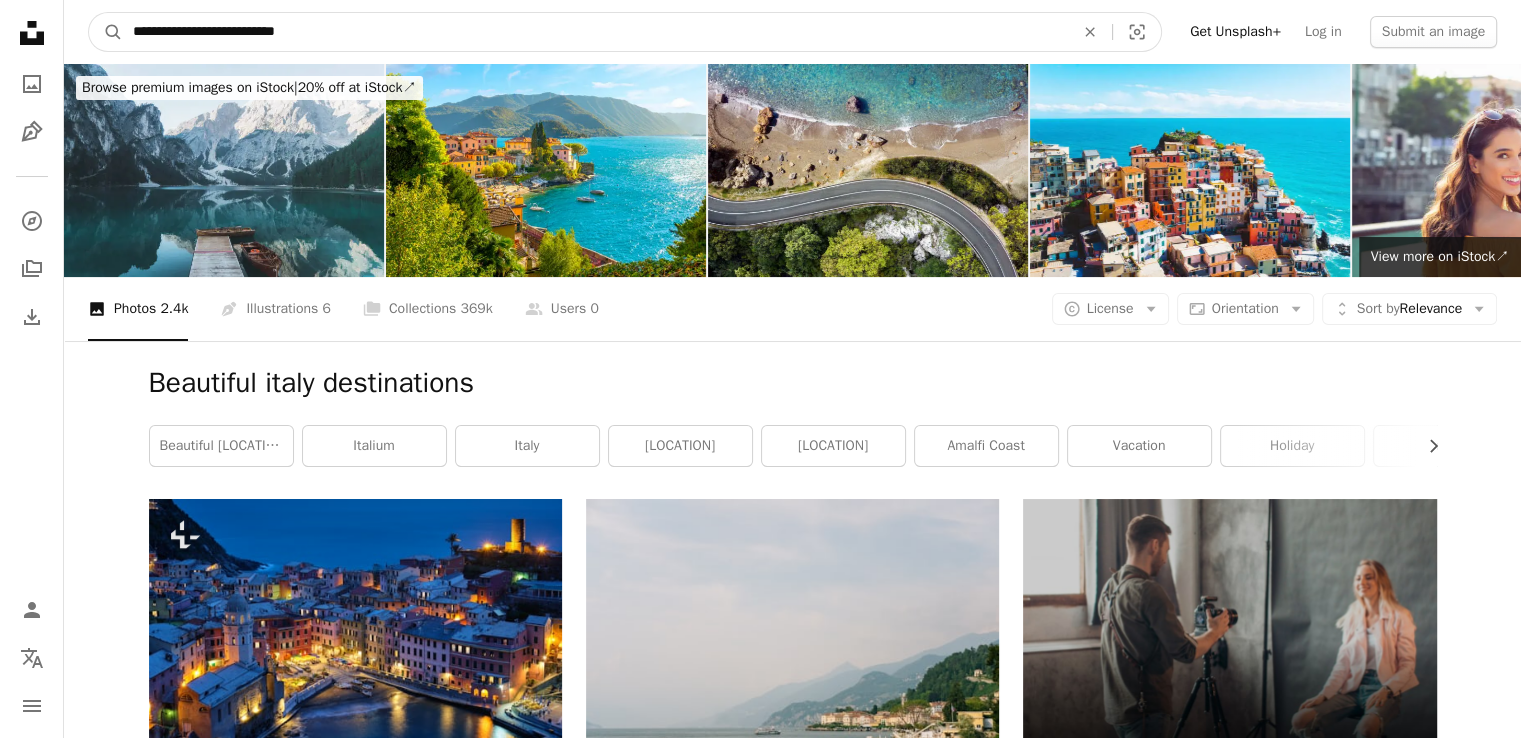 click on "**********" at bounding box center (595, 32) 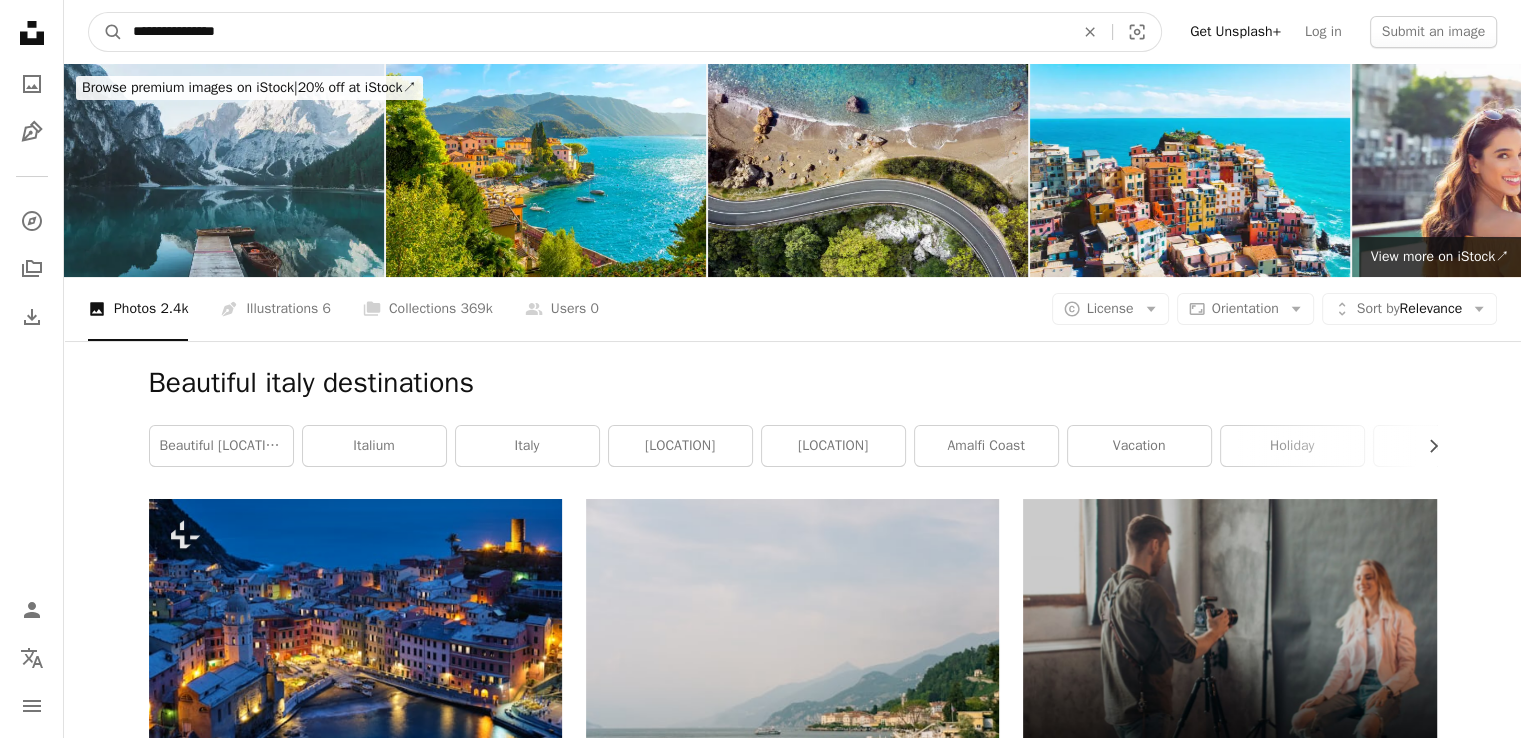 type on "*********" 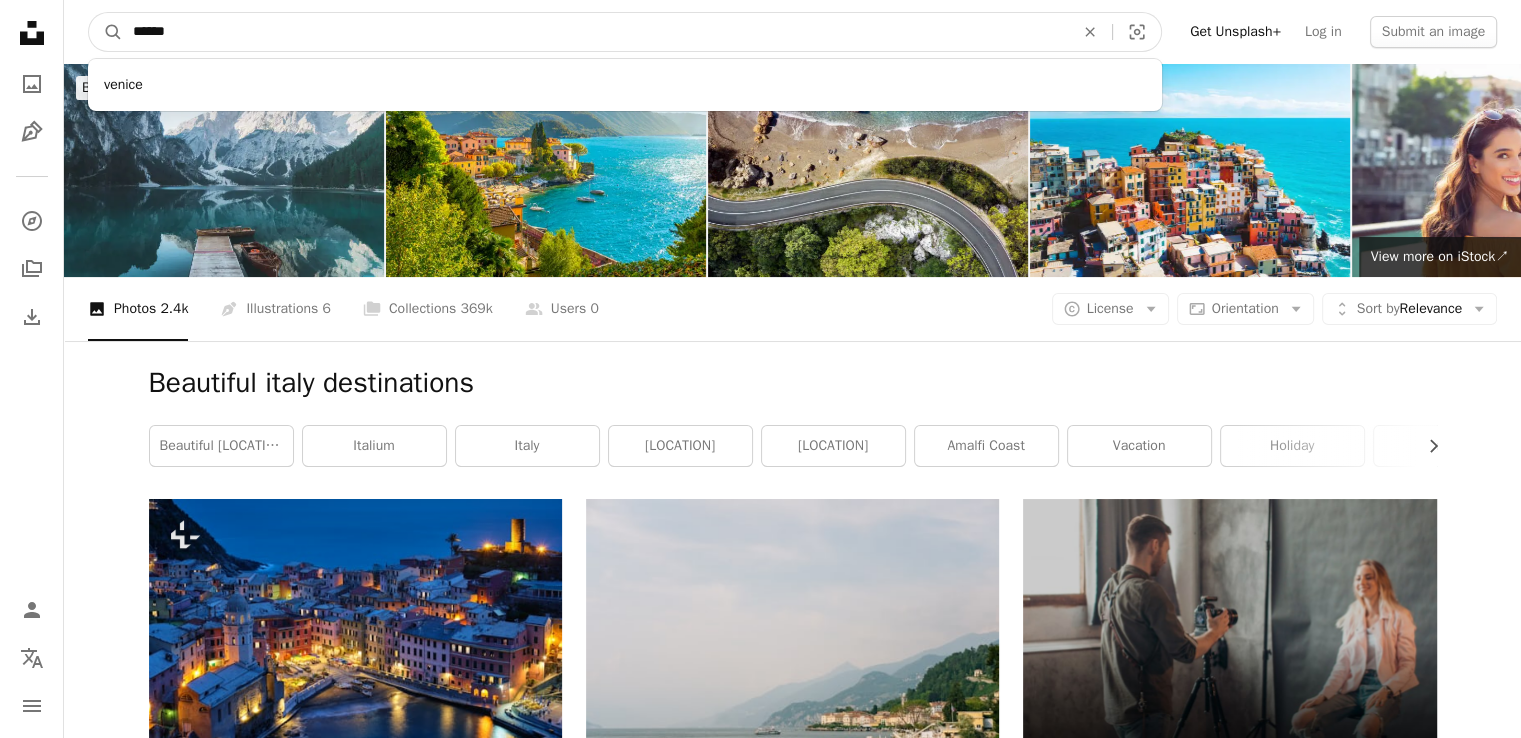 type on "******" 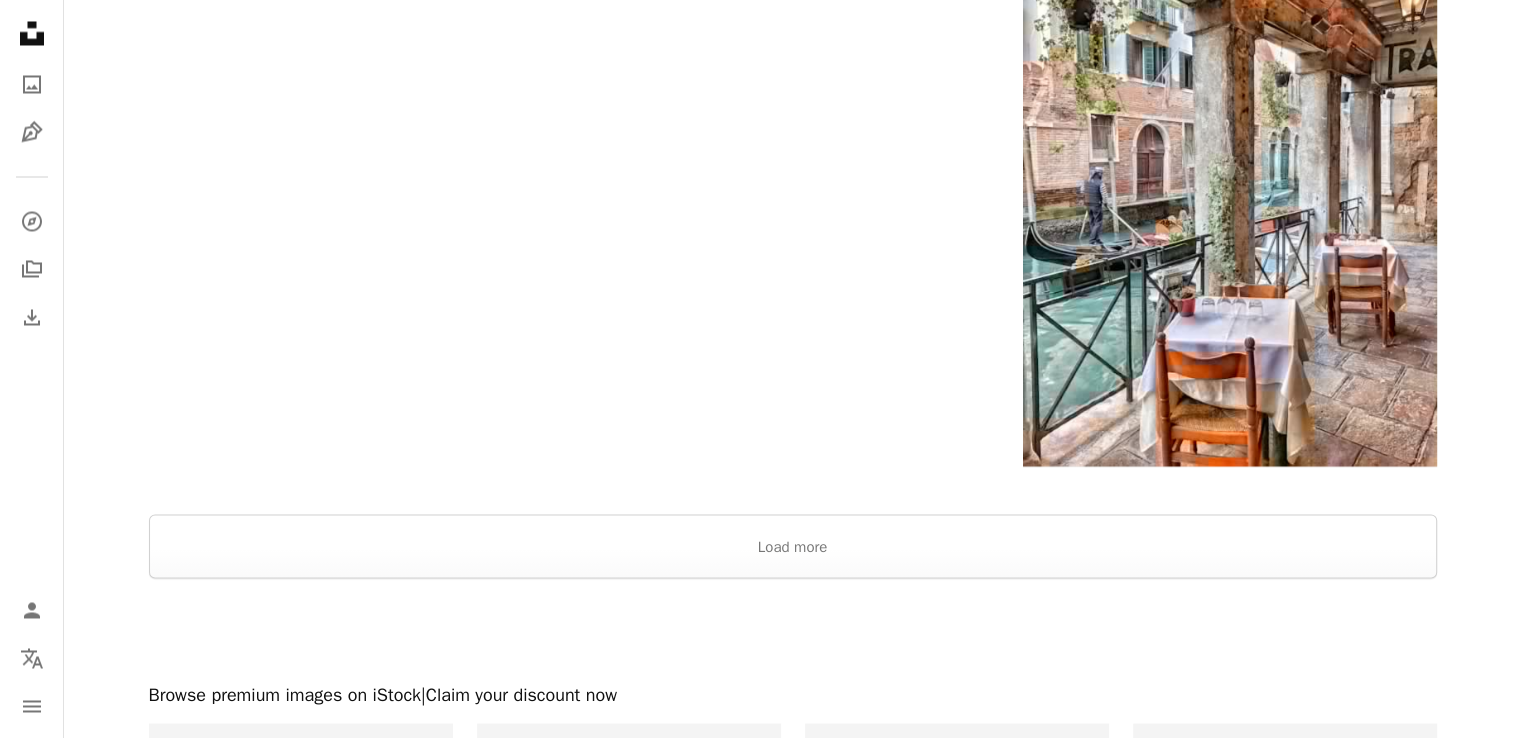 scroll, scrollTop: 3741, scrollLeft: 0, axis: vertical 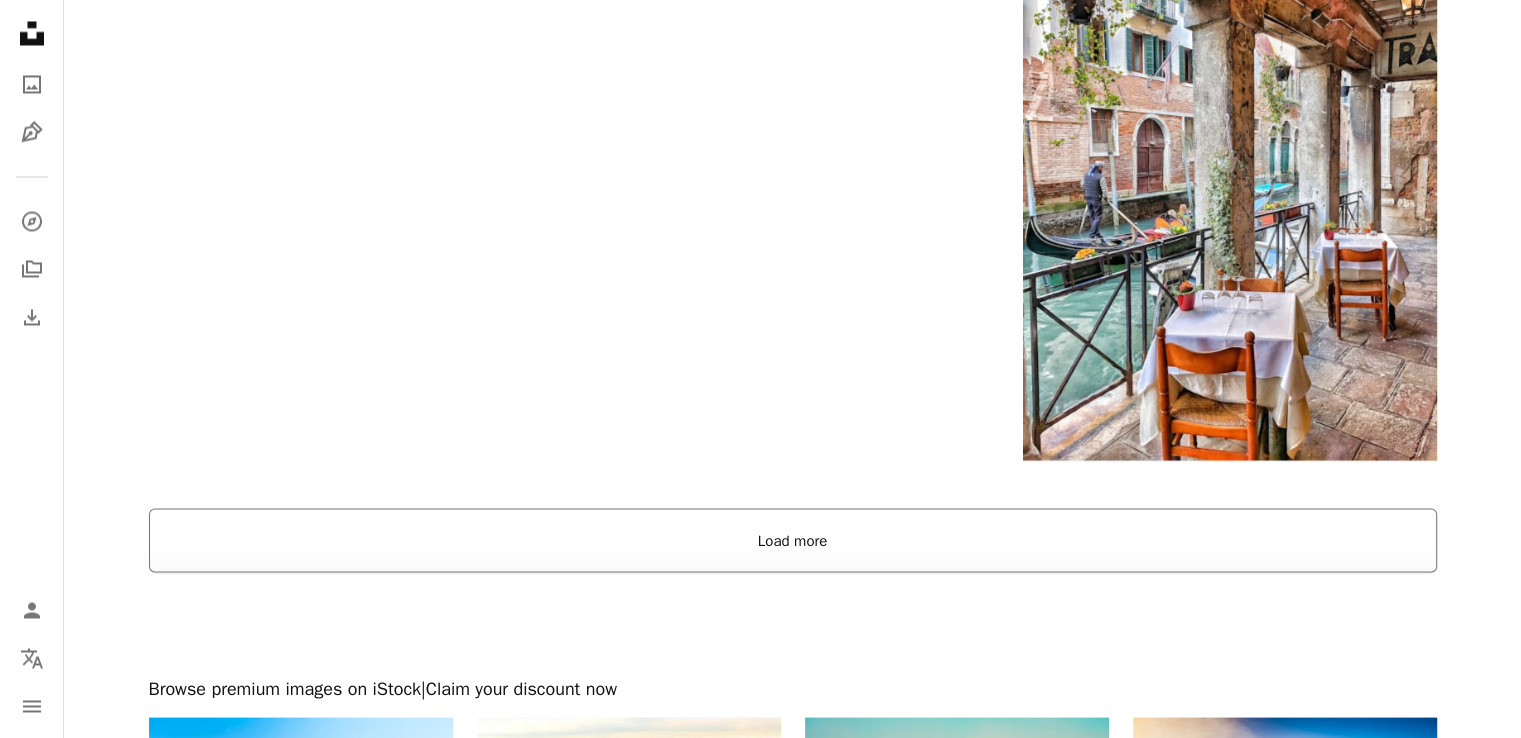 click on "Load more" at bounding box center (793, 540) 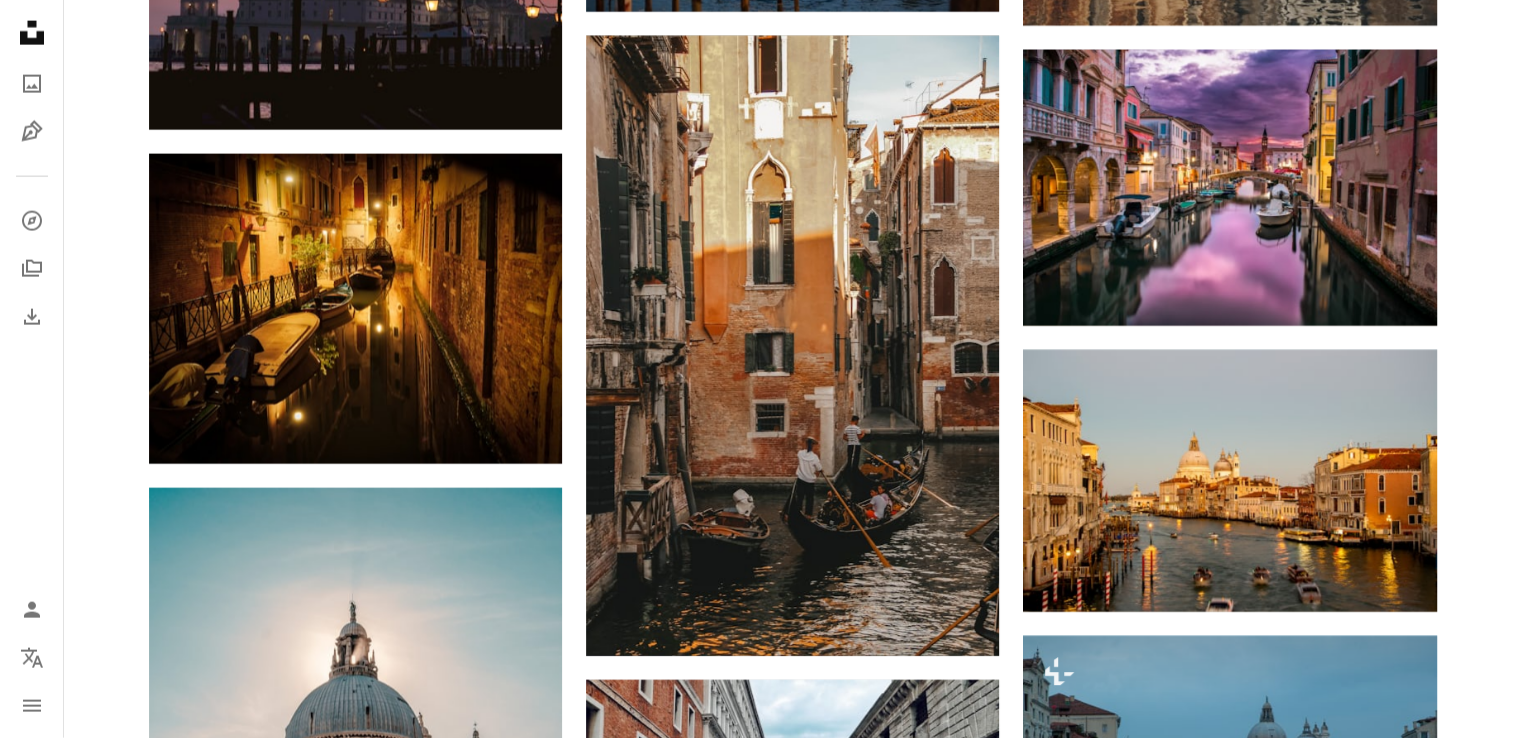 scroll, scrollTop: 4985, scrollLeft: 0, axis: vertical 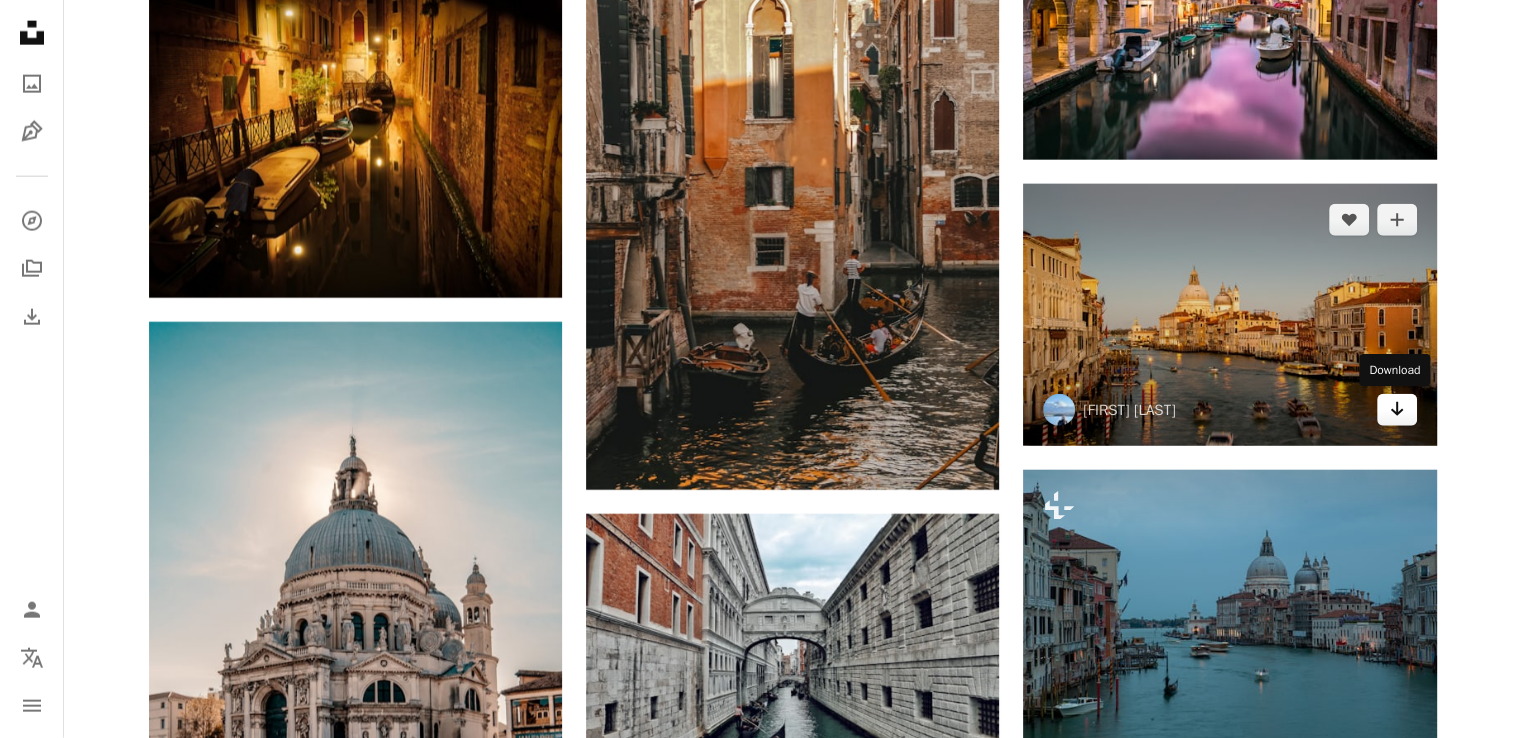 click on "Arrow pointing down" 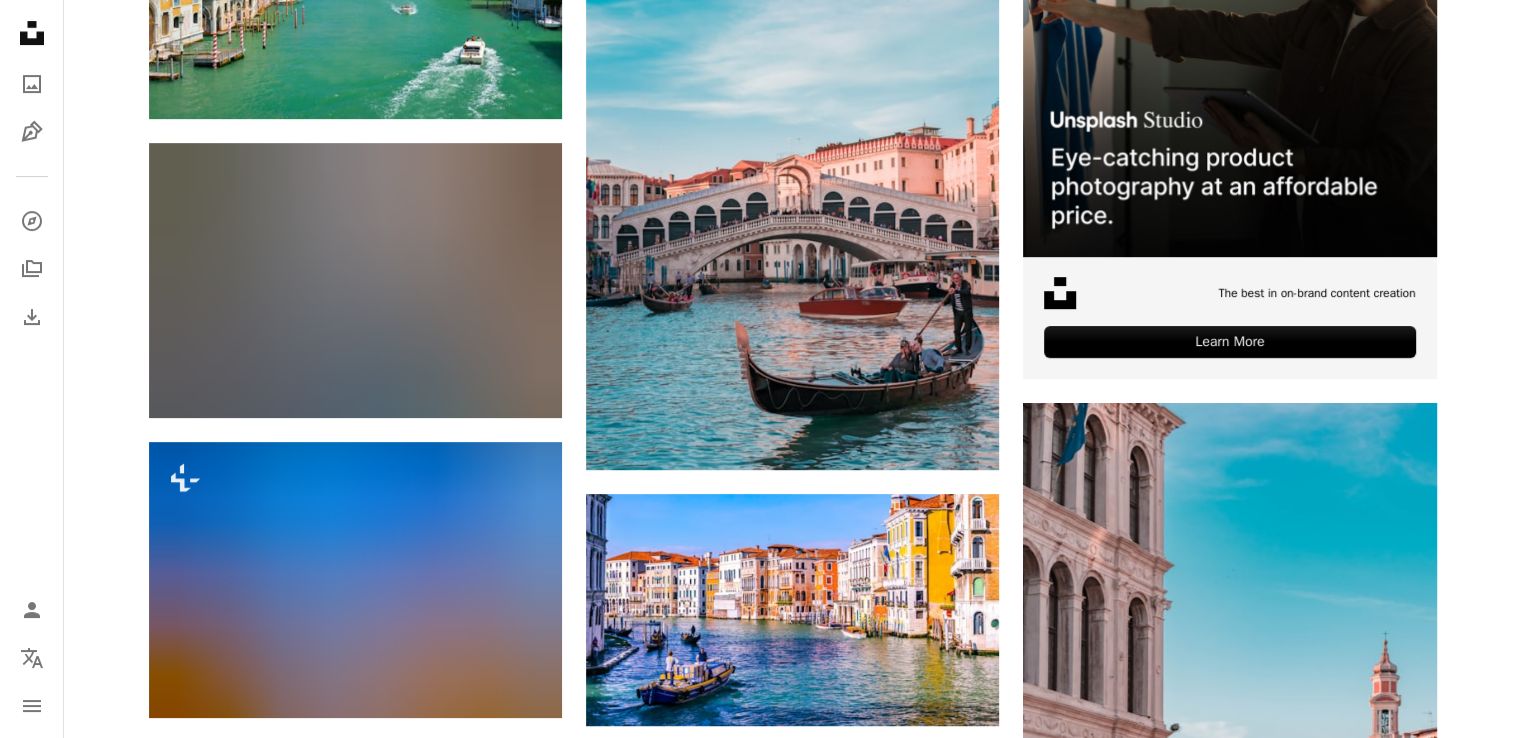 scroll, scrollTop: 0, scrollLeft: 0, axis: both 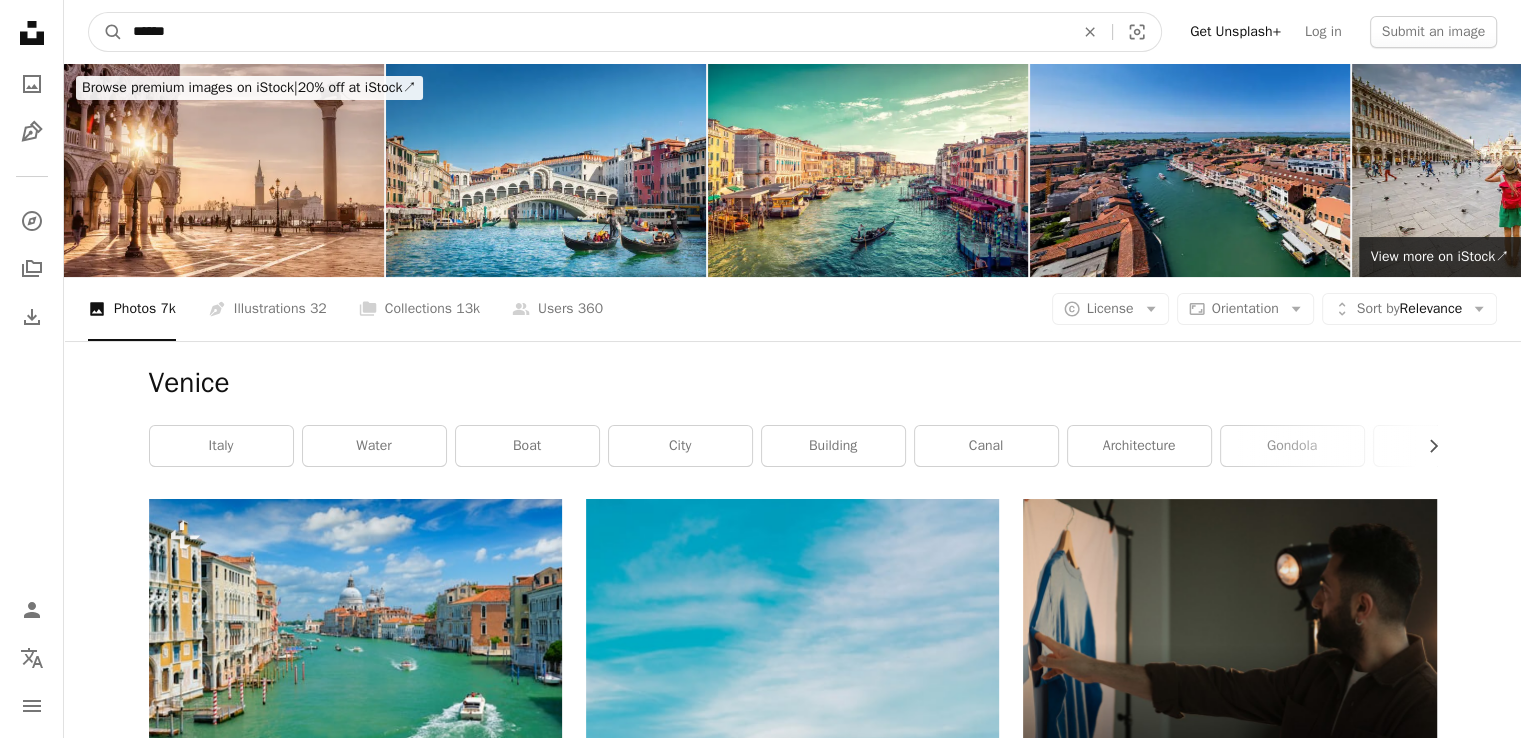 click on "******" at bounding box center (595, 32) 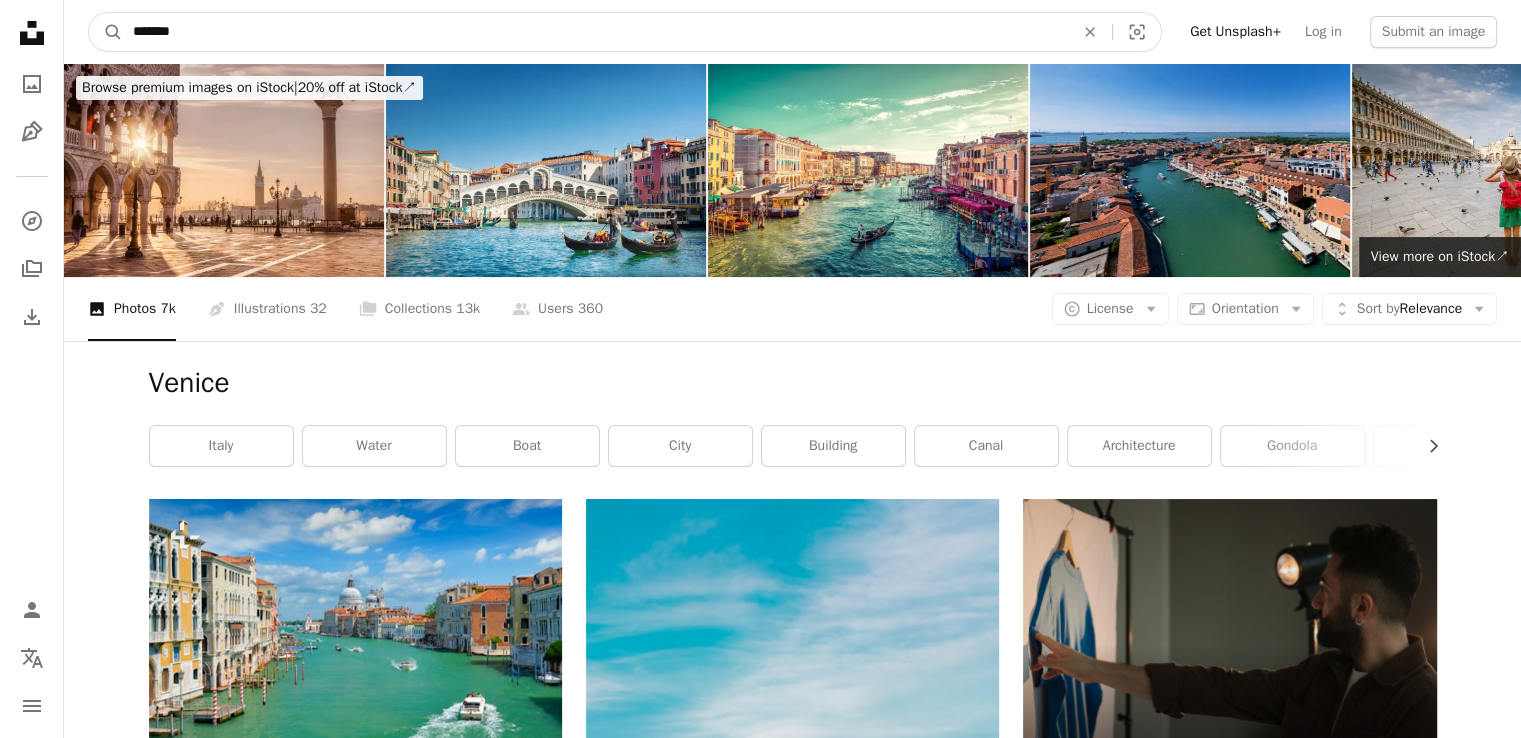 type on "********" 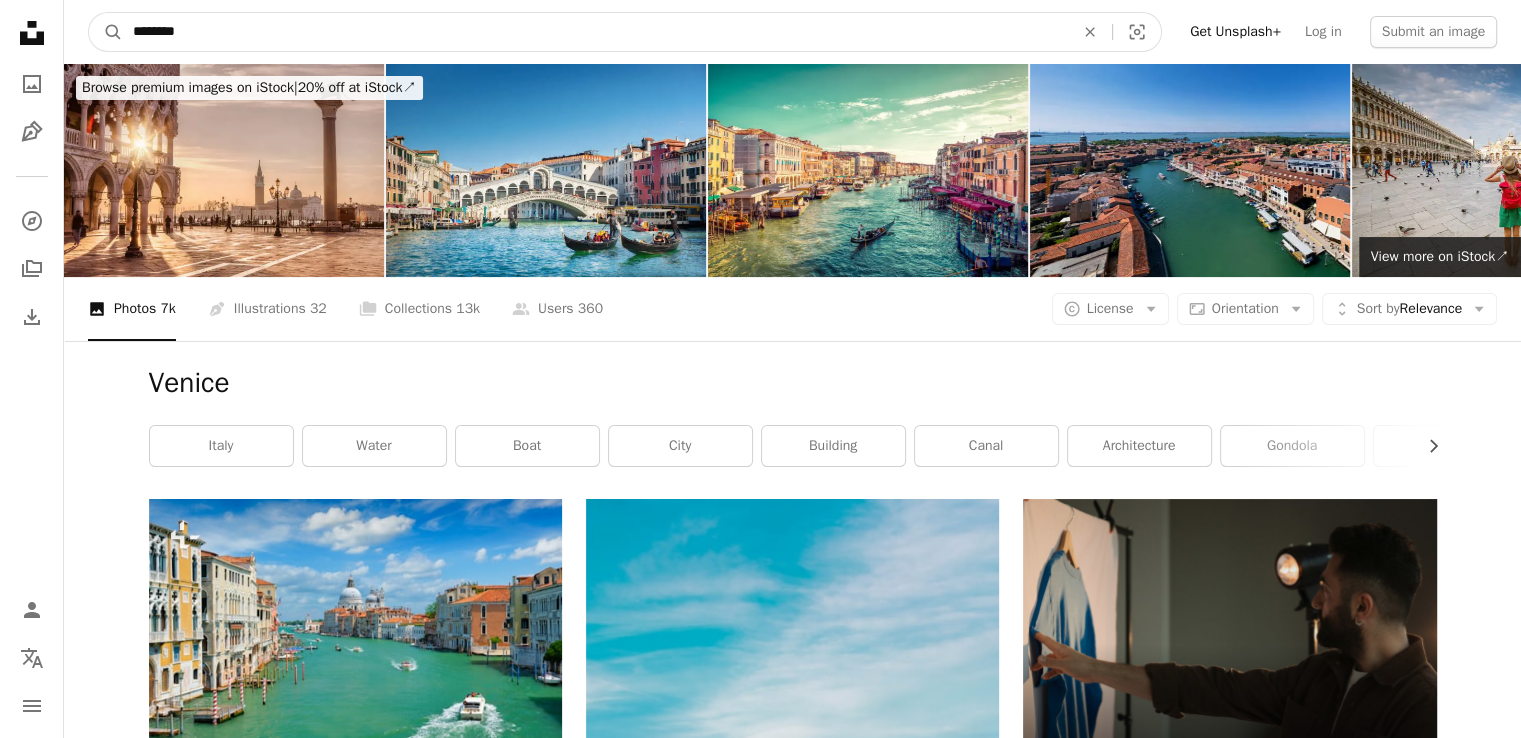click on "A magnifying glass" at bounding box center [106, 32] 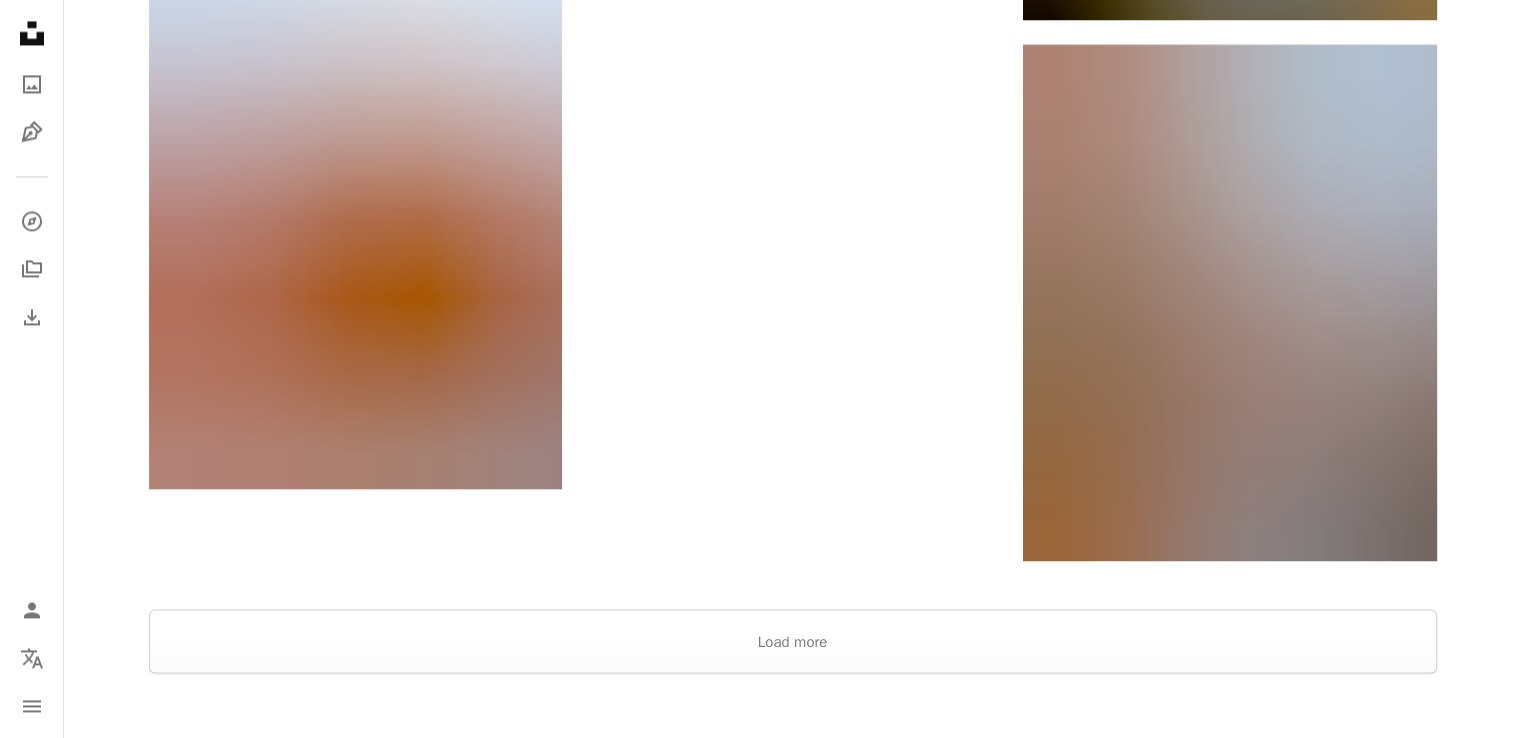 scroll, scrollTop: 3352, scrollLeft: 0, axis: vertical 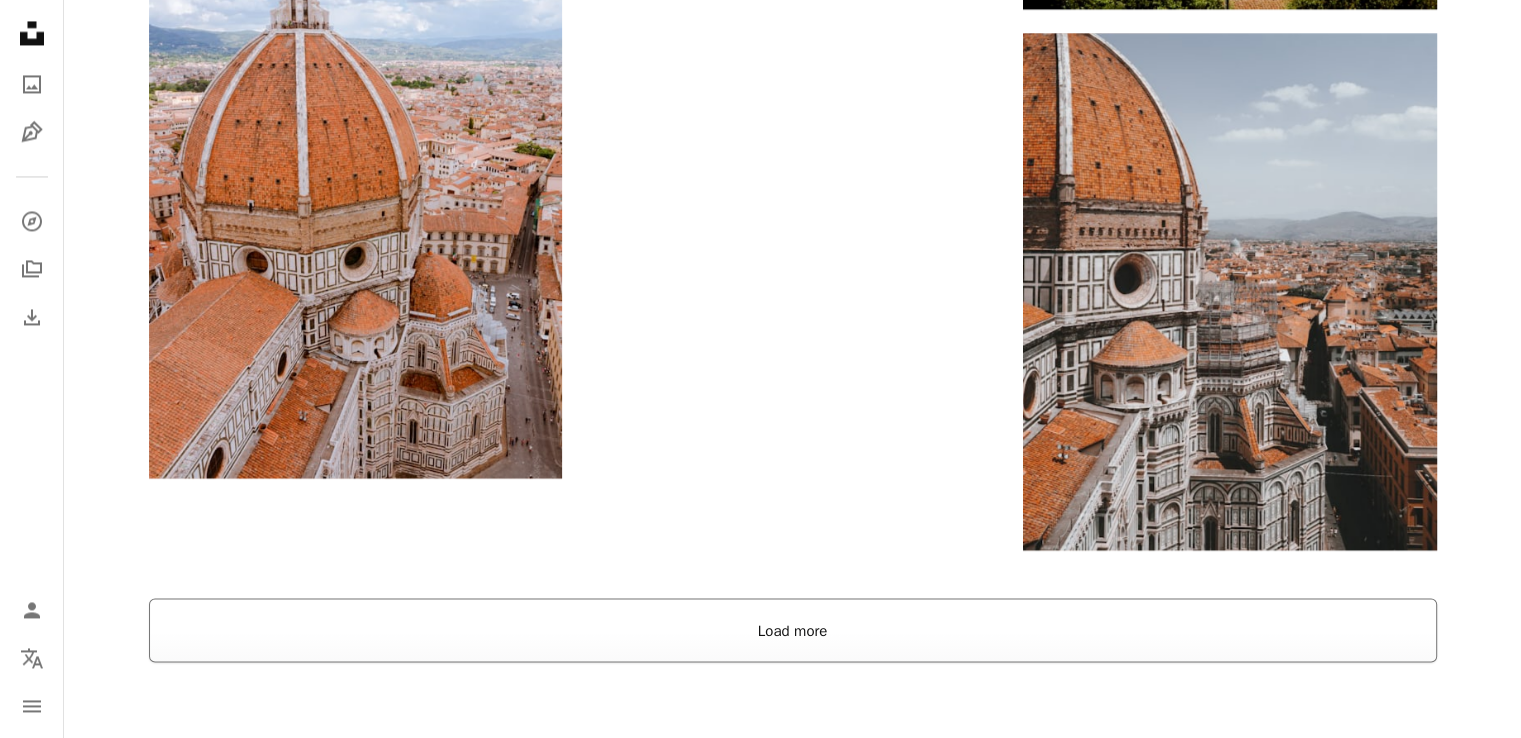 click on "Load more" at bounding box center (793, 630) 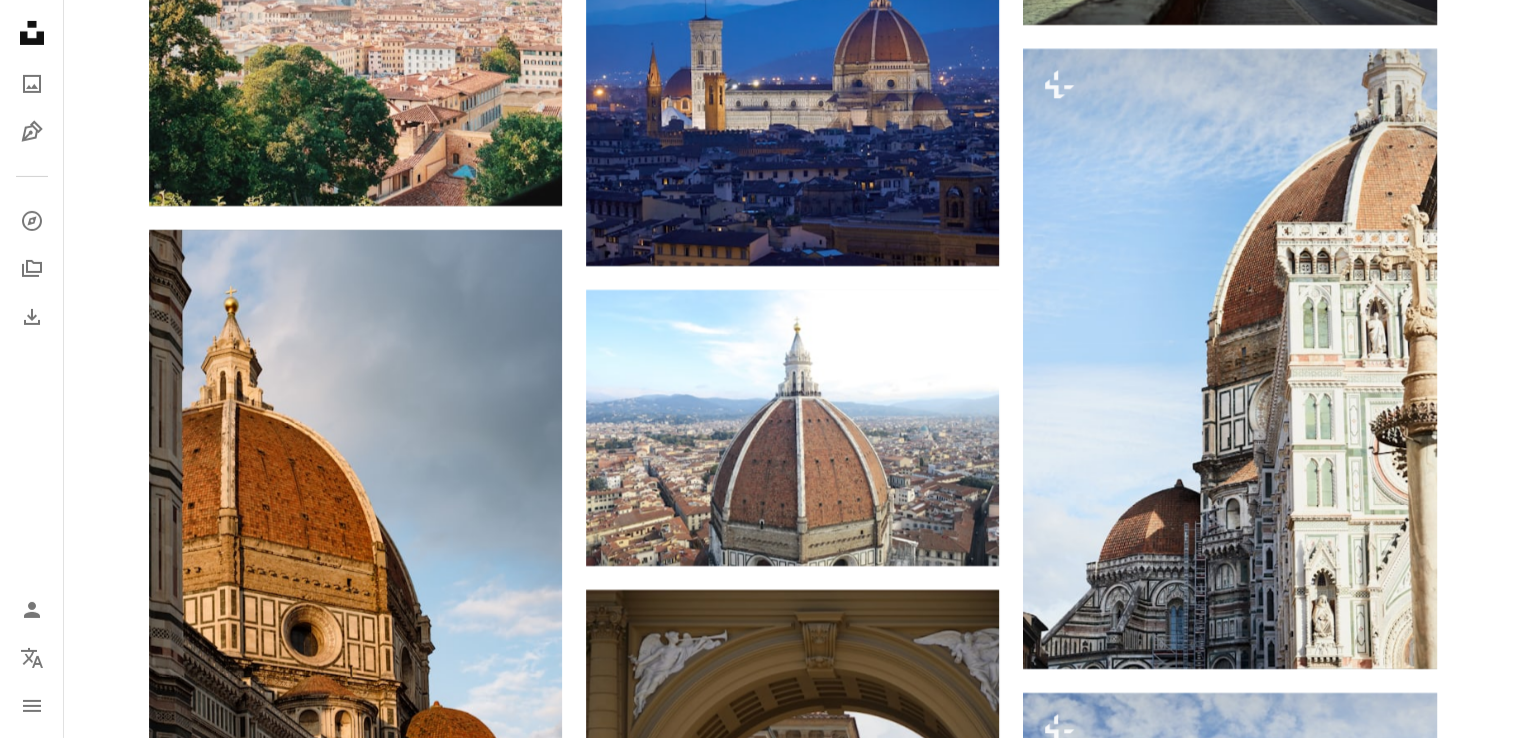 scroll, scrollTop: 6958, scrollLeft: 0, axis: vertical 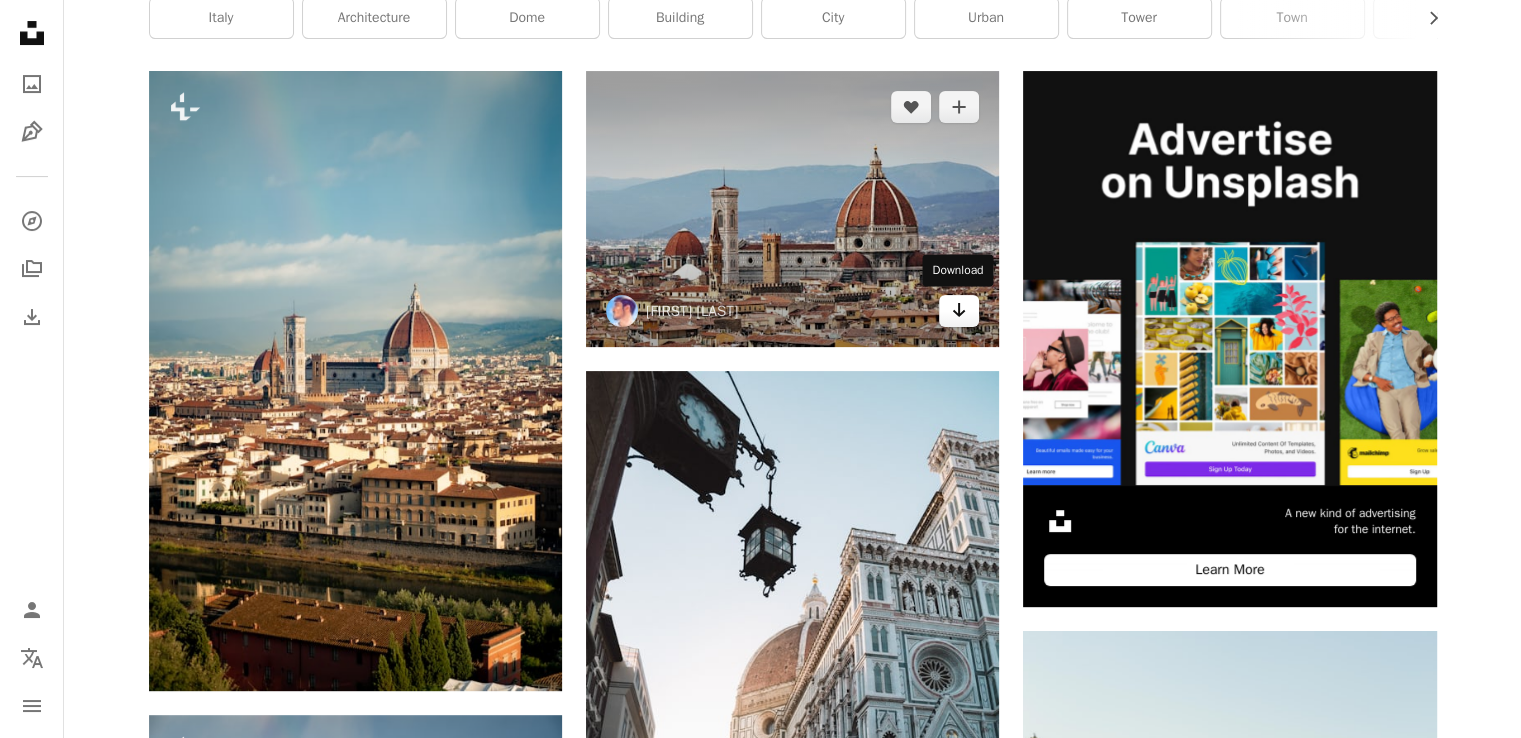 click on "Arrow pointing down" 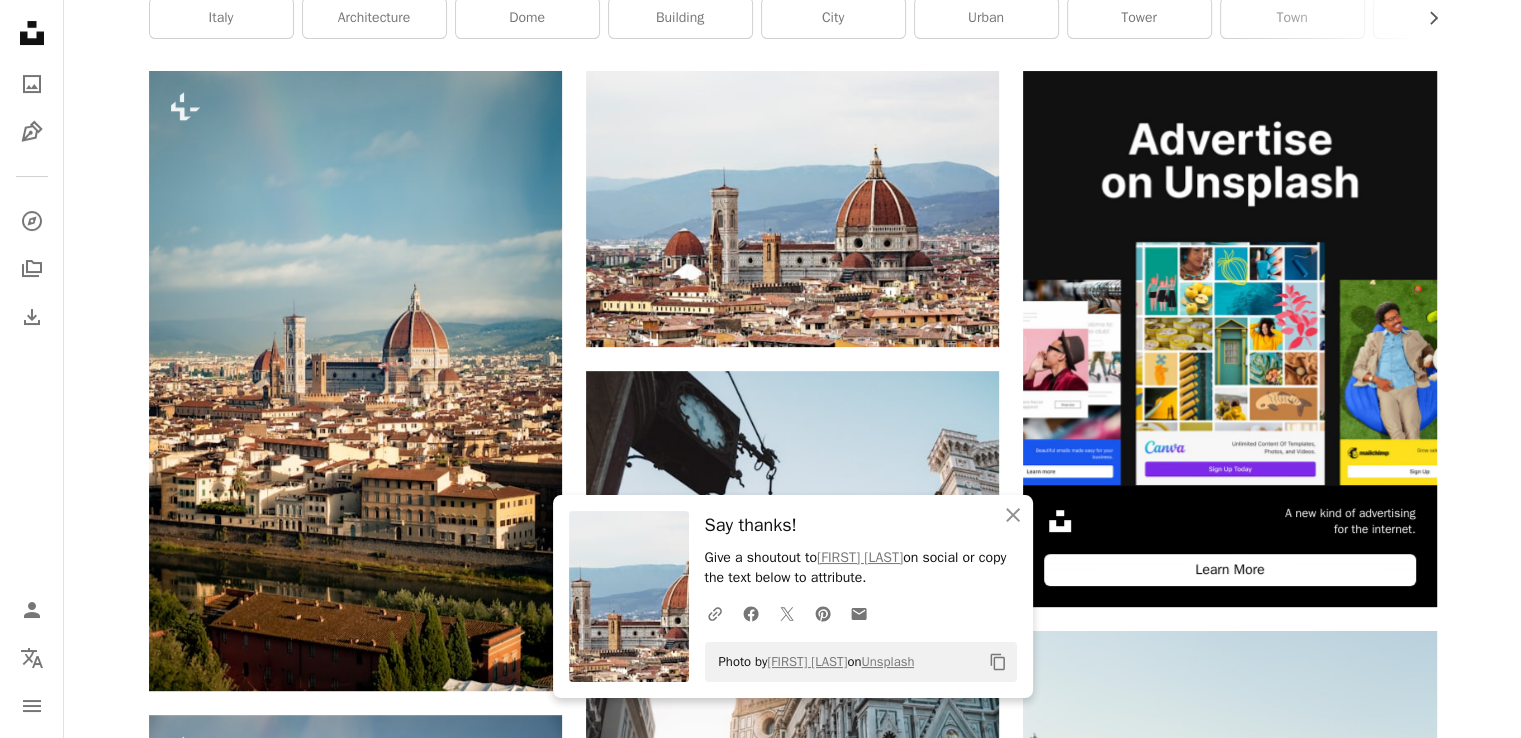 scroll, scrollTop: 0, scrollLeft: 0, axis: both 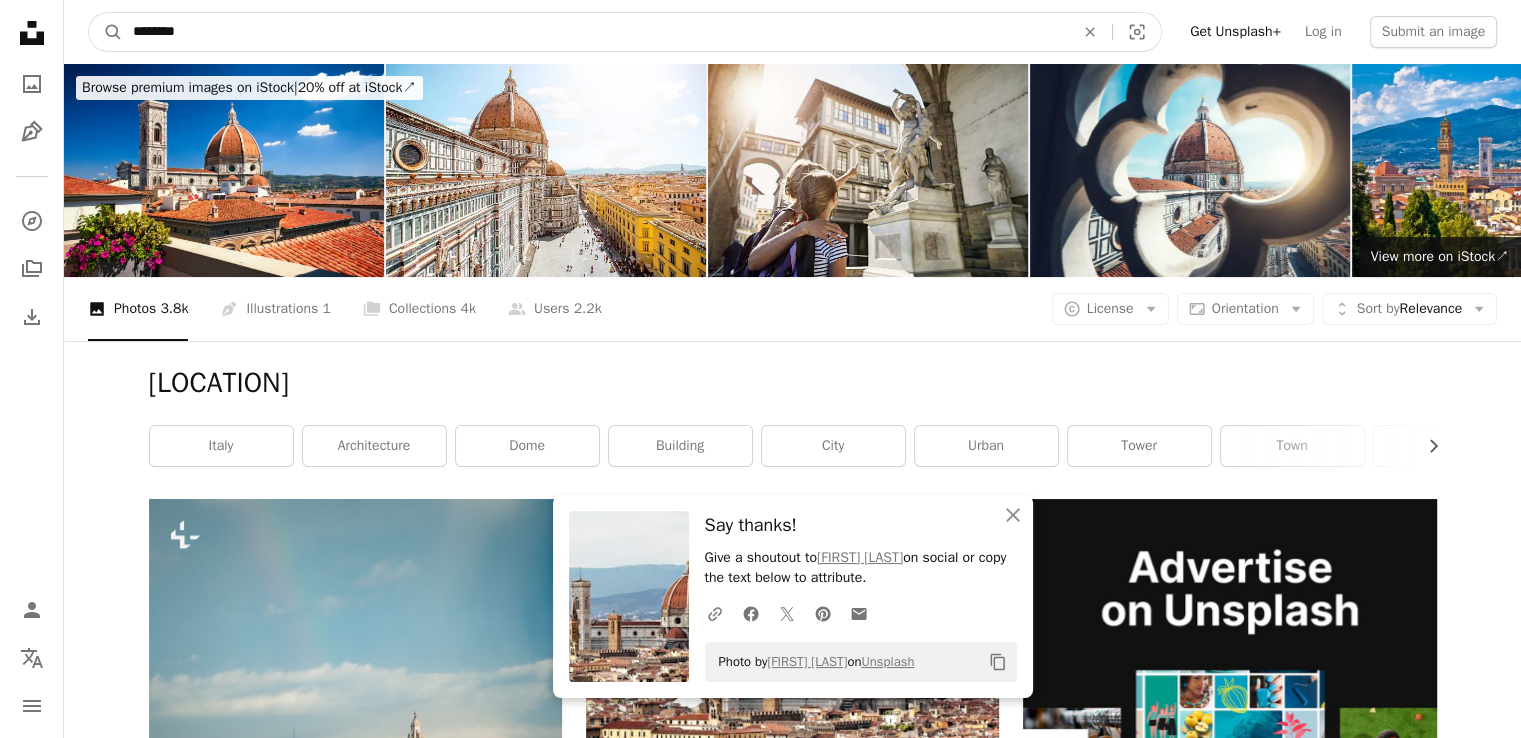 click on "********" at bounding box center [595, 32] 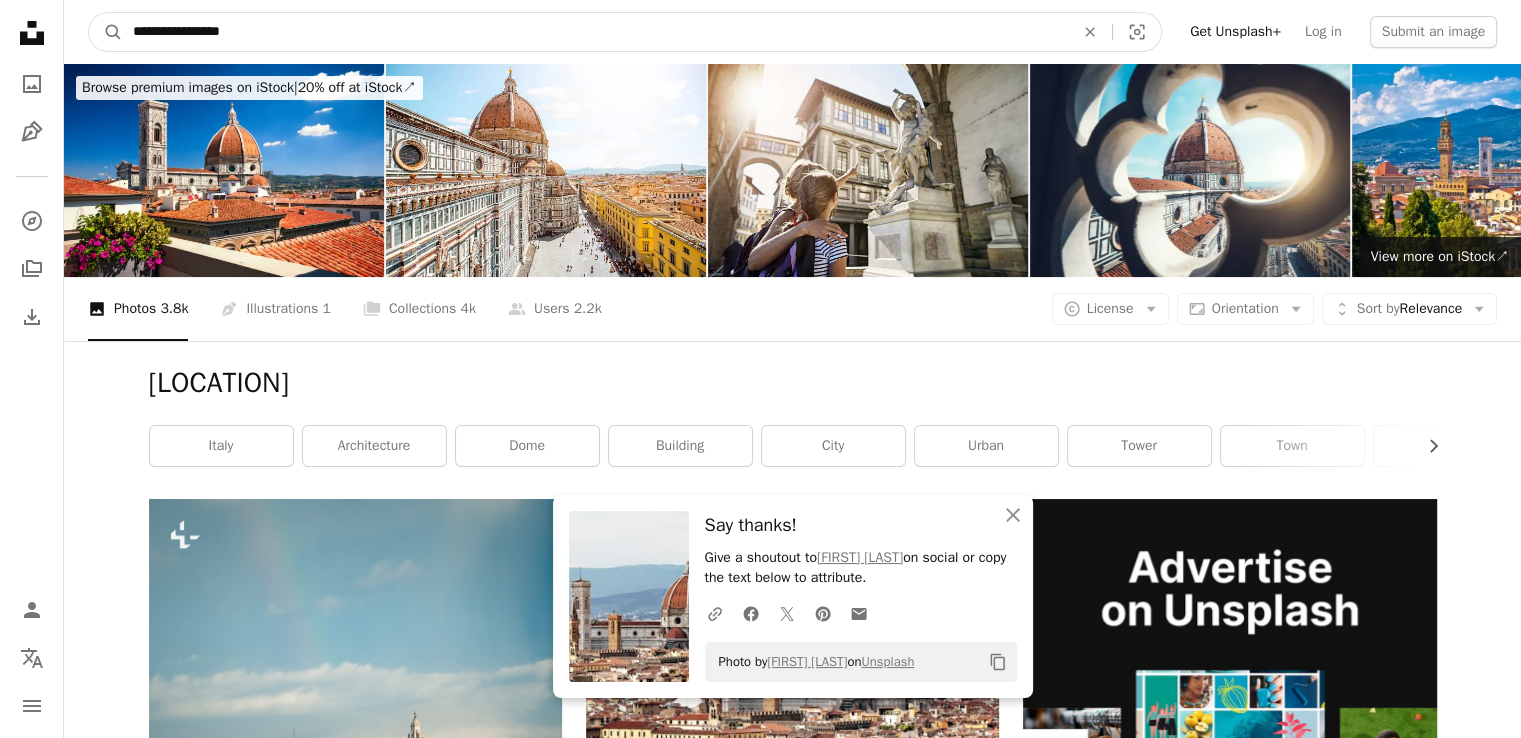 type on "**********" 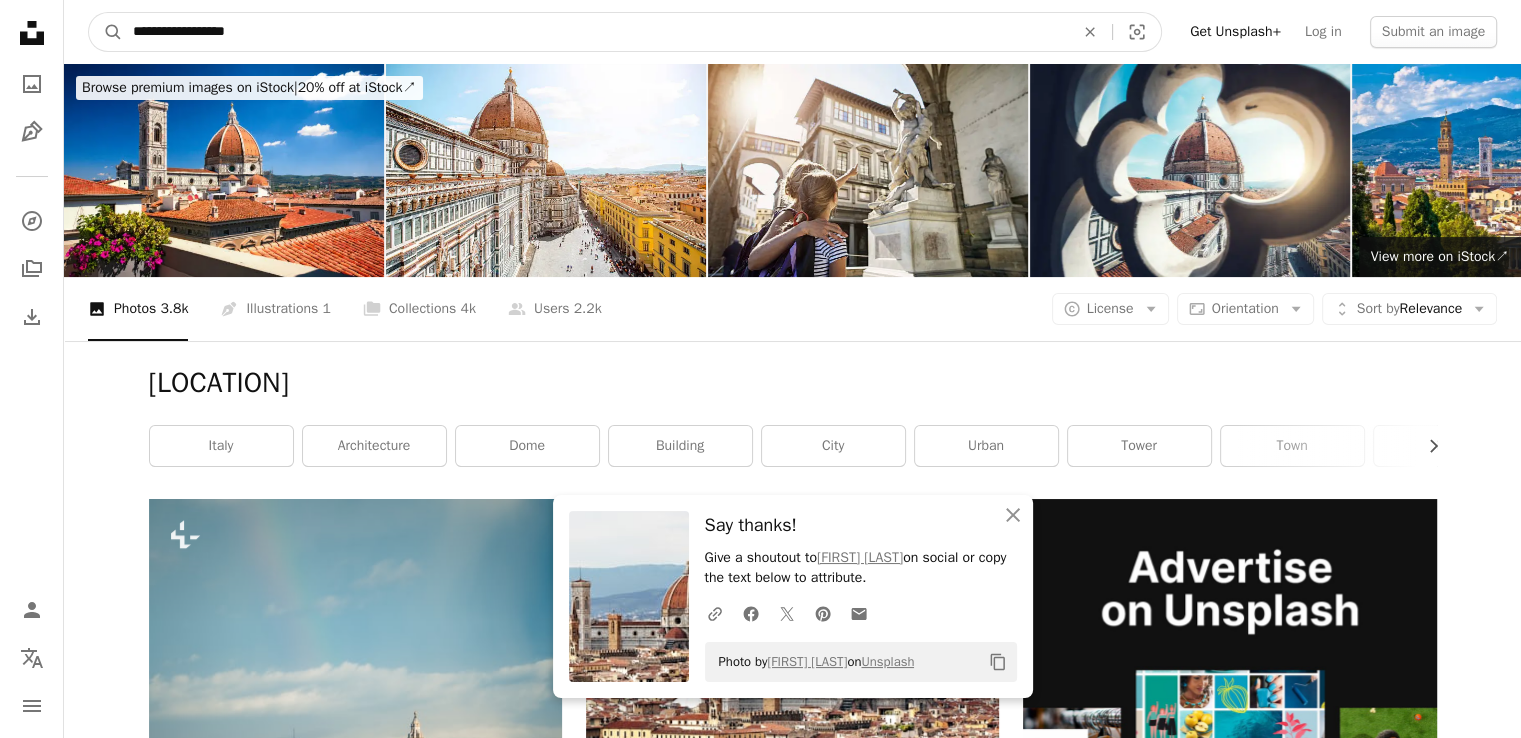 click on "A magnifying glass" at bounding box center [106, 32] 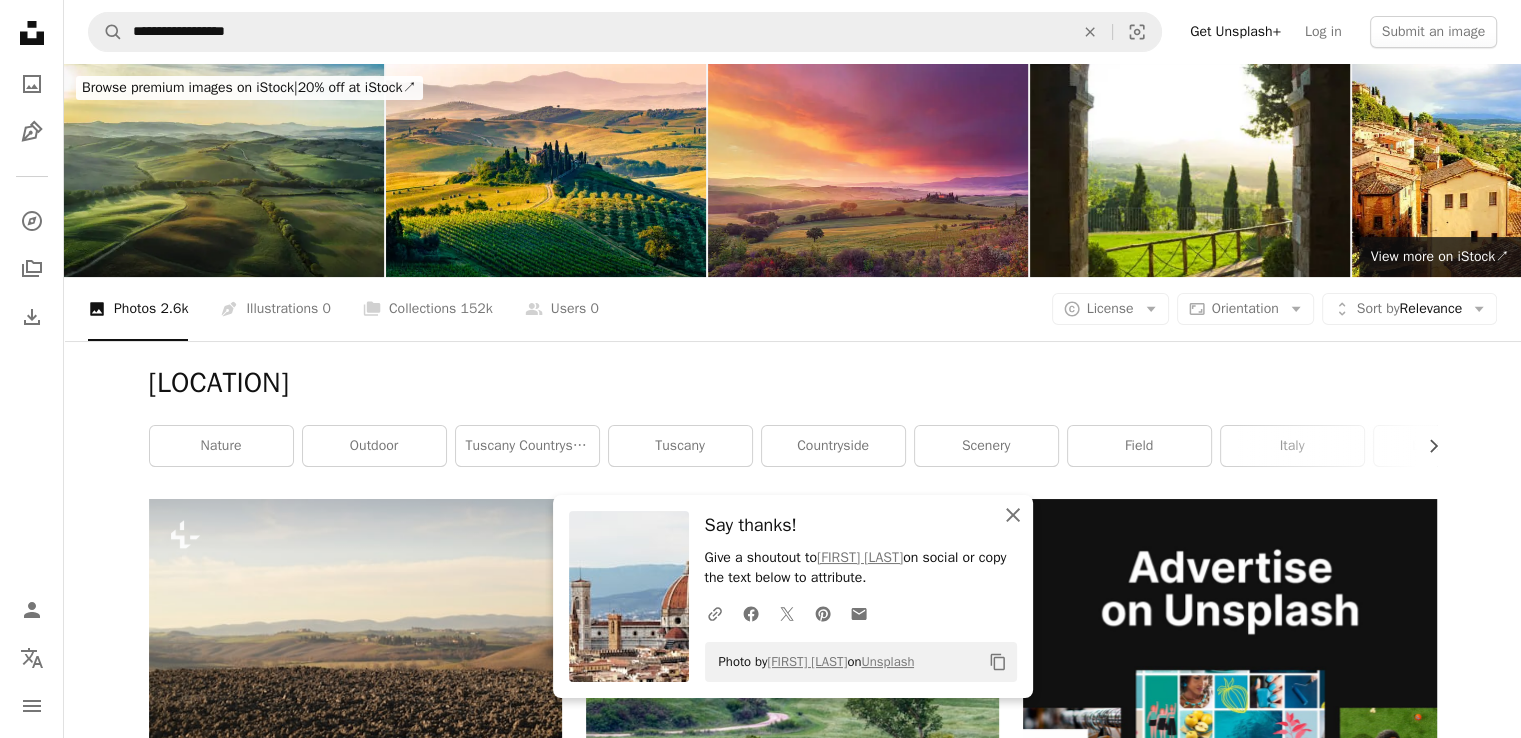 click on "An X shape" 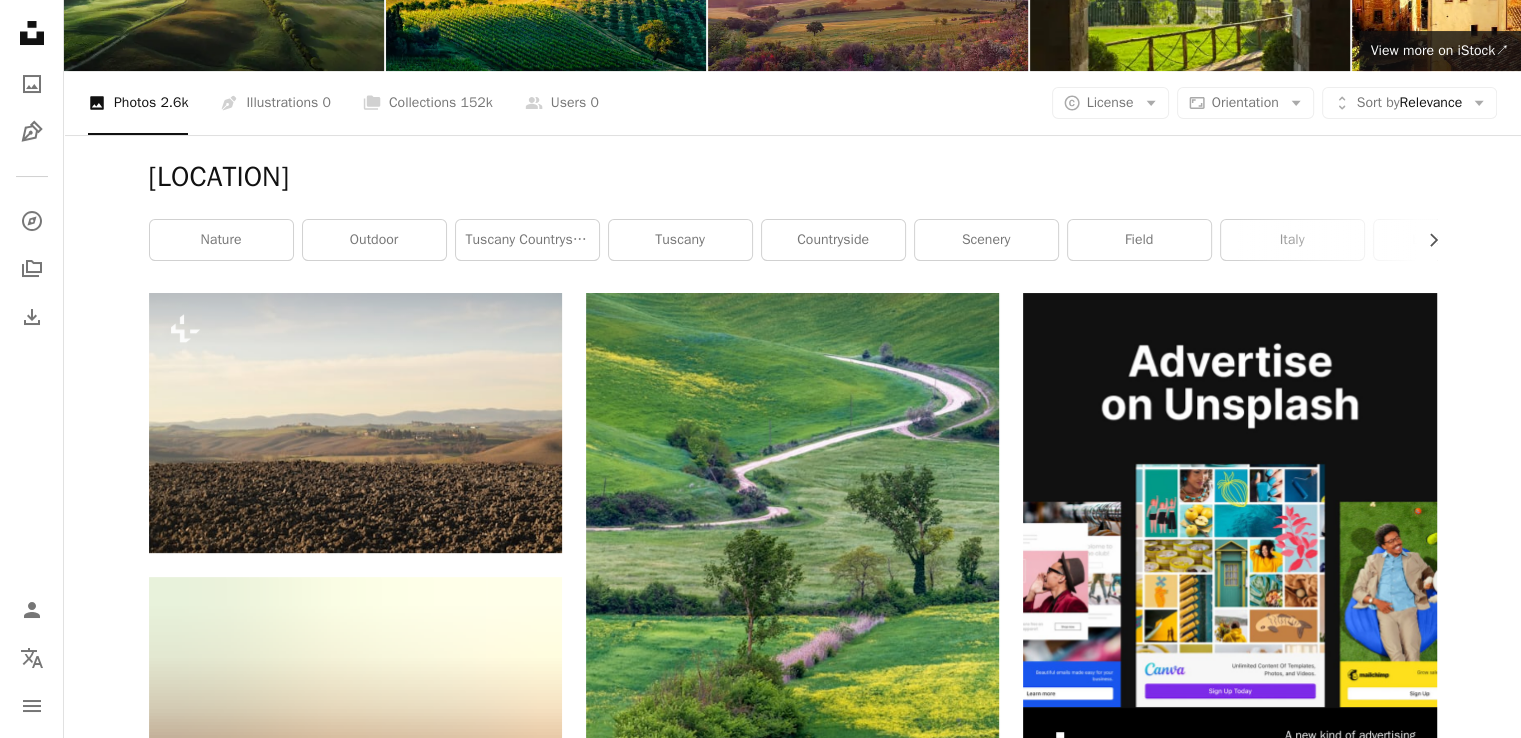 scroll, scrollTop: 0, scrollLeft: 0, axis: both 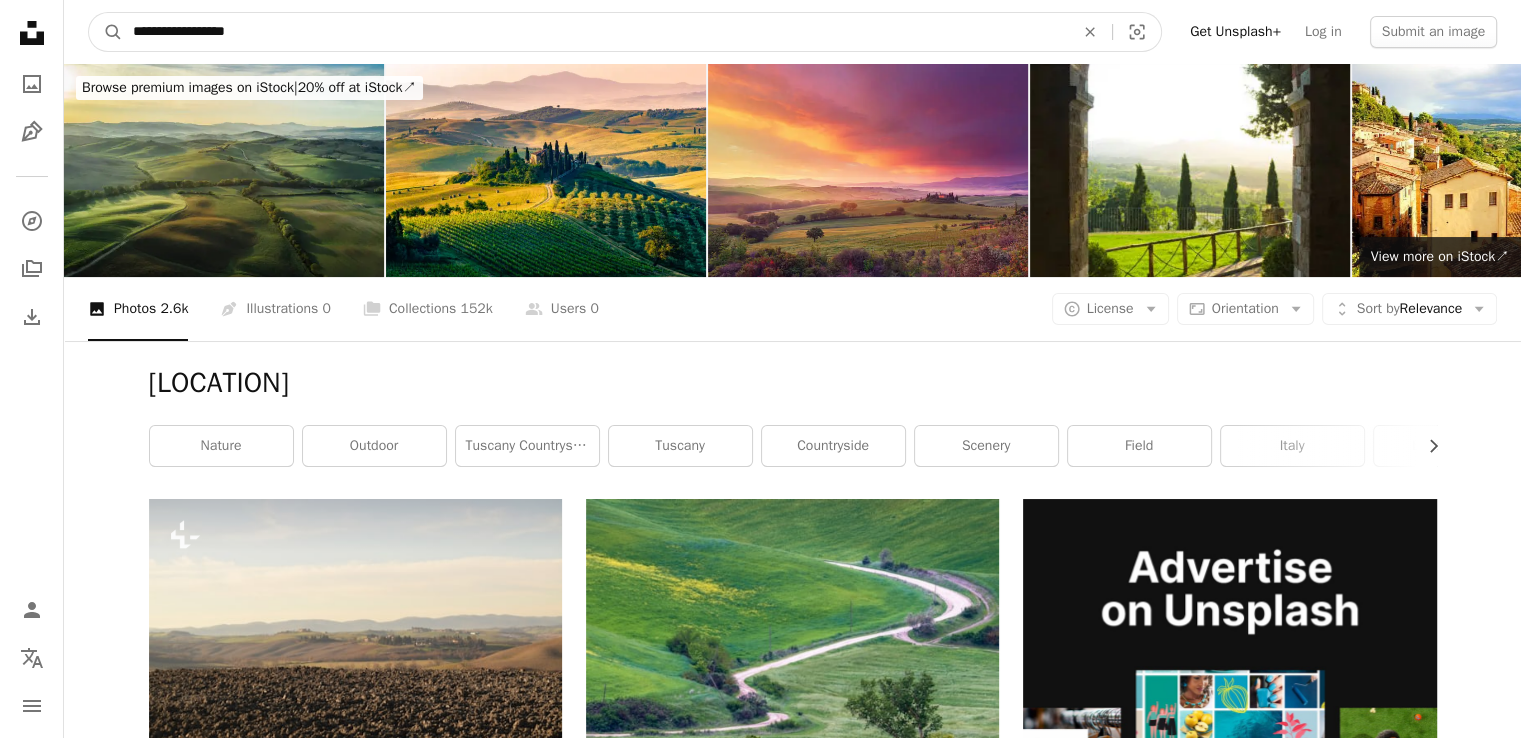 click on "**********" at bounding box center (595, 32) 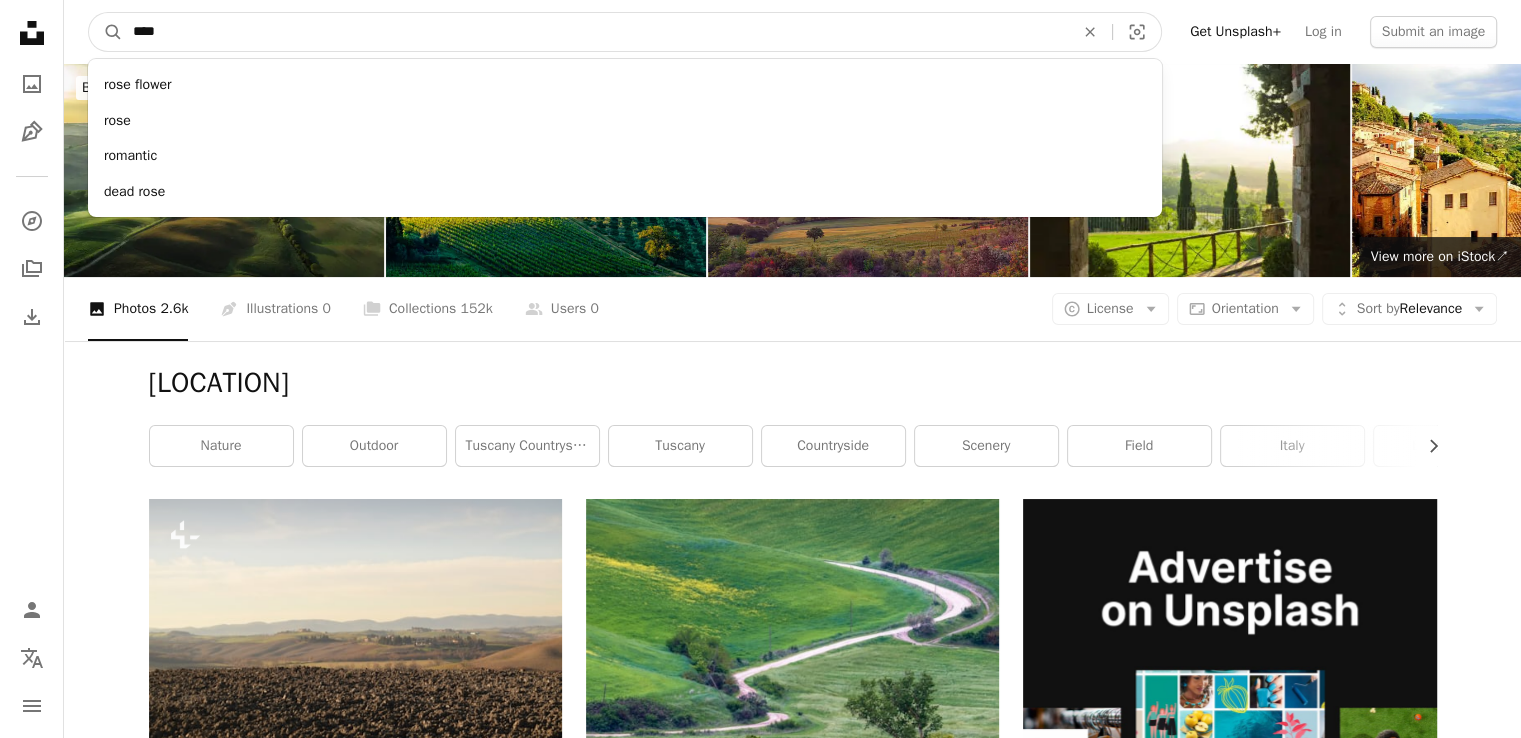 type on "****" 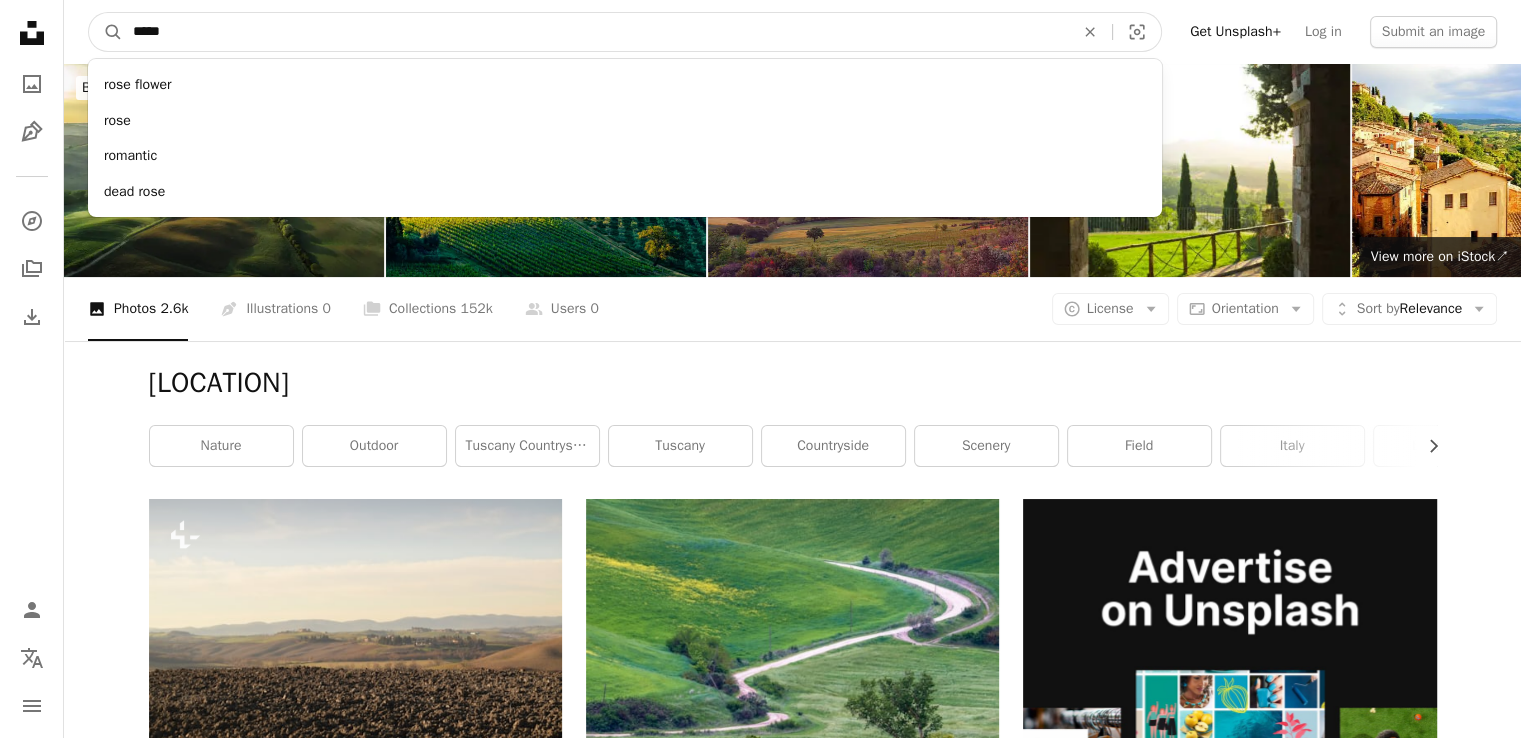 click on "A magnifying glass" at bounding box center [106, 32] 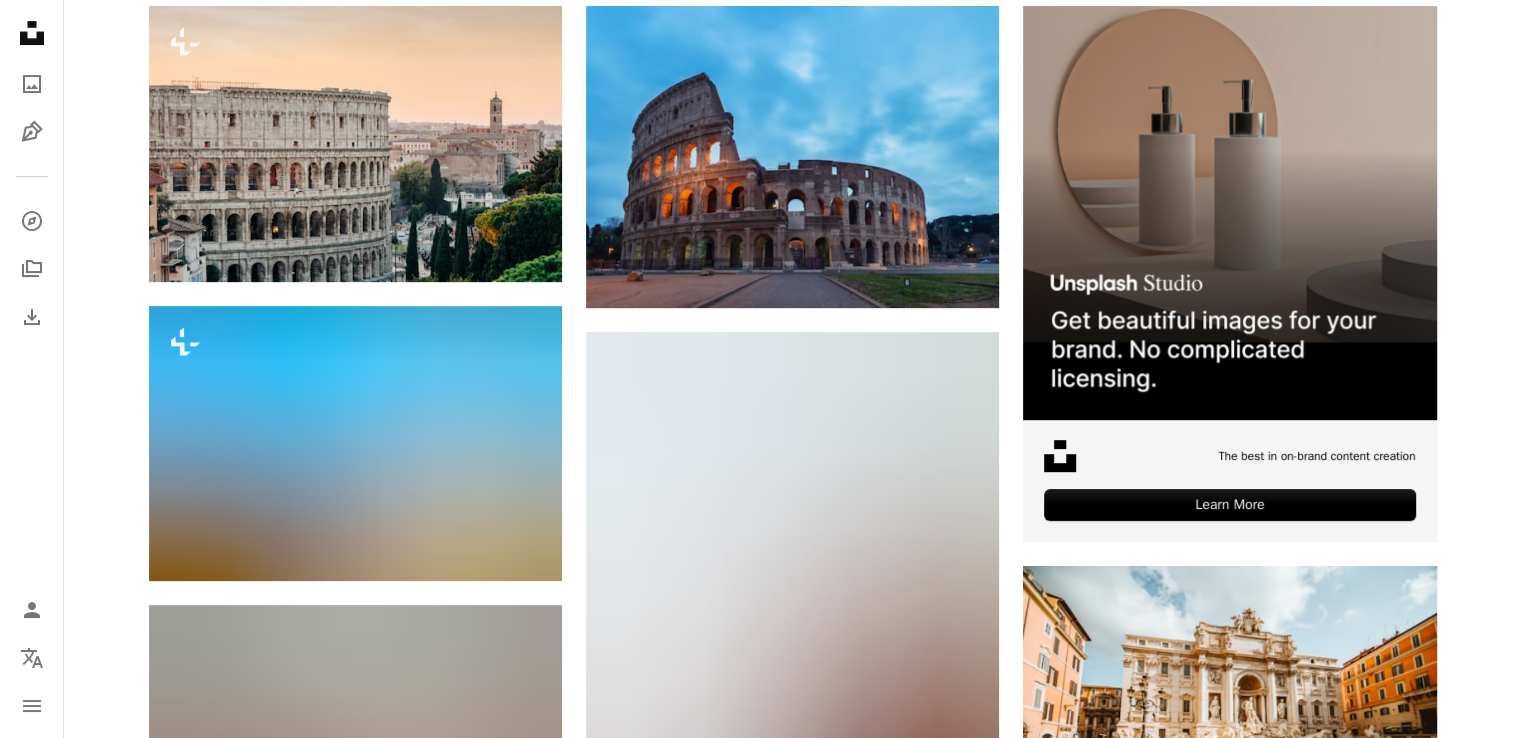 scroll, scrollTop: 478, scrollLeft: 0, axis: vertical 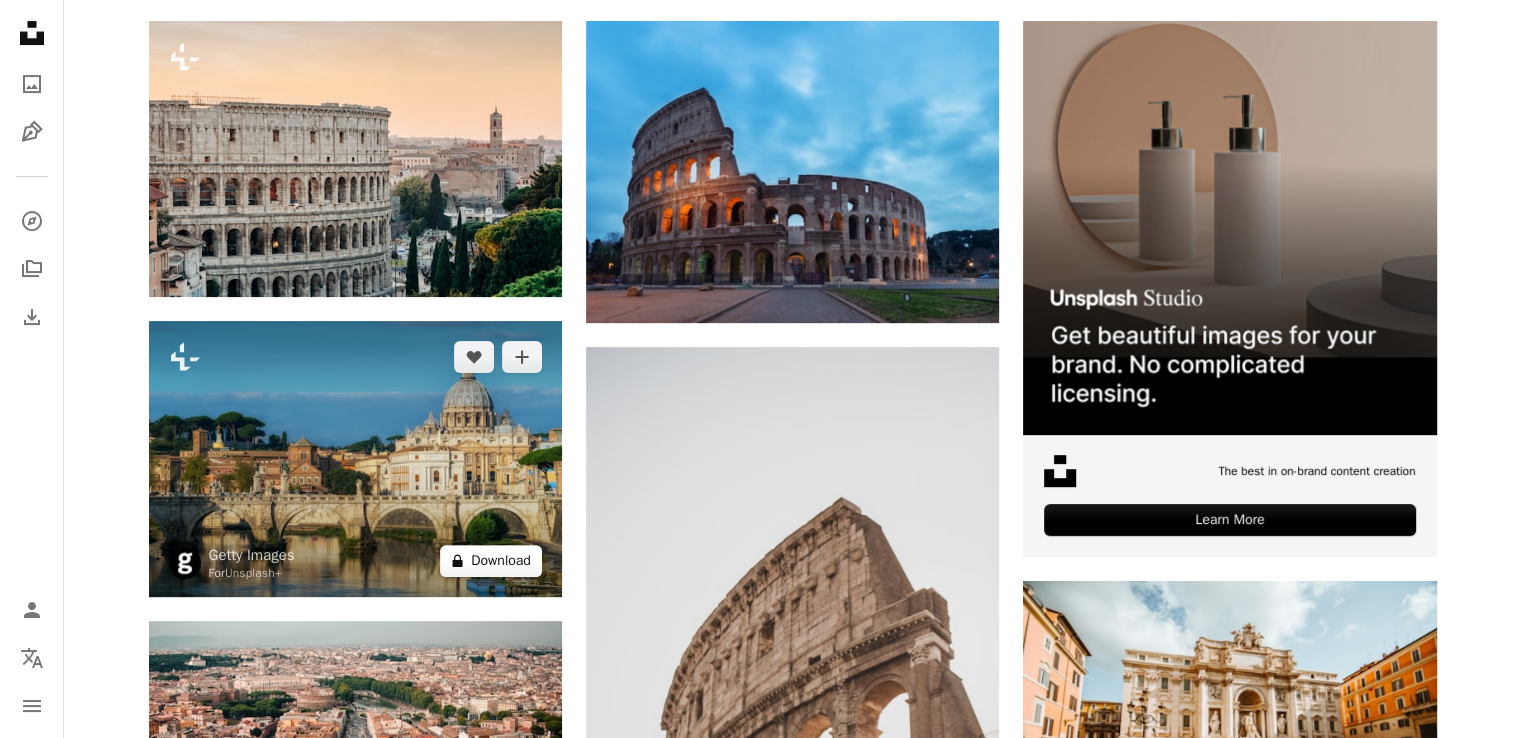 click on "A lock Download" at bounding box center (491, 561) 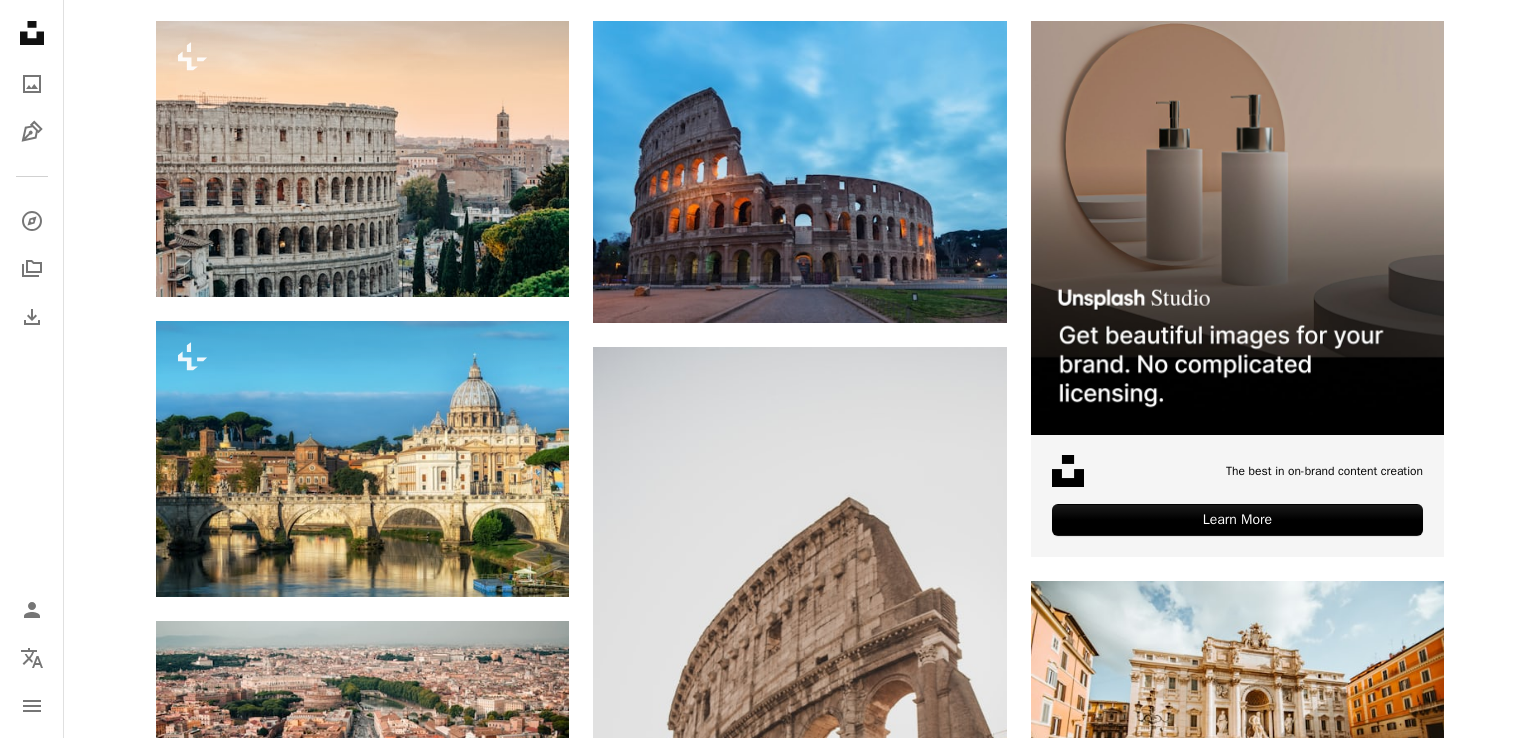 click on "An X shape Premium, ready to use images. Get unlimited access. A plus sign Members-only content added monthly A plus sign Unlimited royalty-free downloads A plus sign Illustrations  New A plus sign Enhanced legal protections yearly 66%  off monthly $12   $4 USD per month * Get  Unsplash+ * When paid annually, billed upfront  $48 Taxes where applicable. Renews automatically. Cancel anytime." at bounding box center [768, 4359] 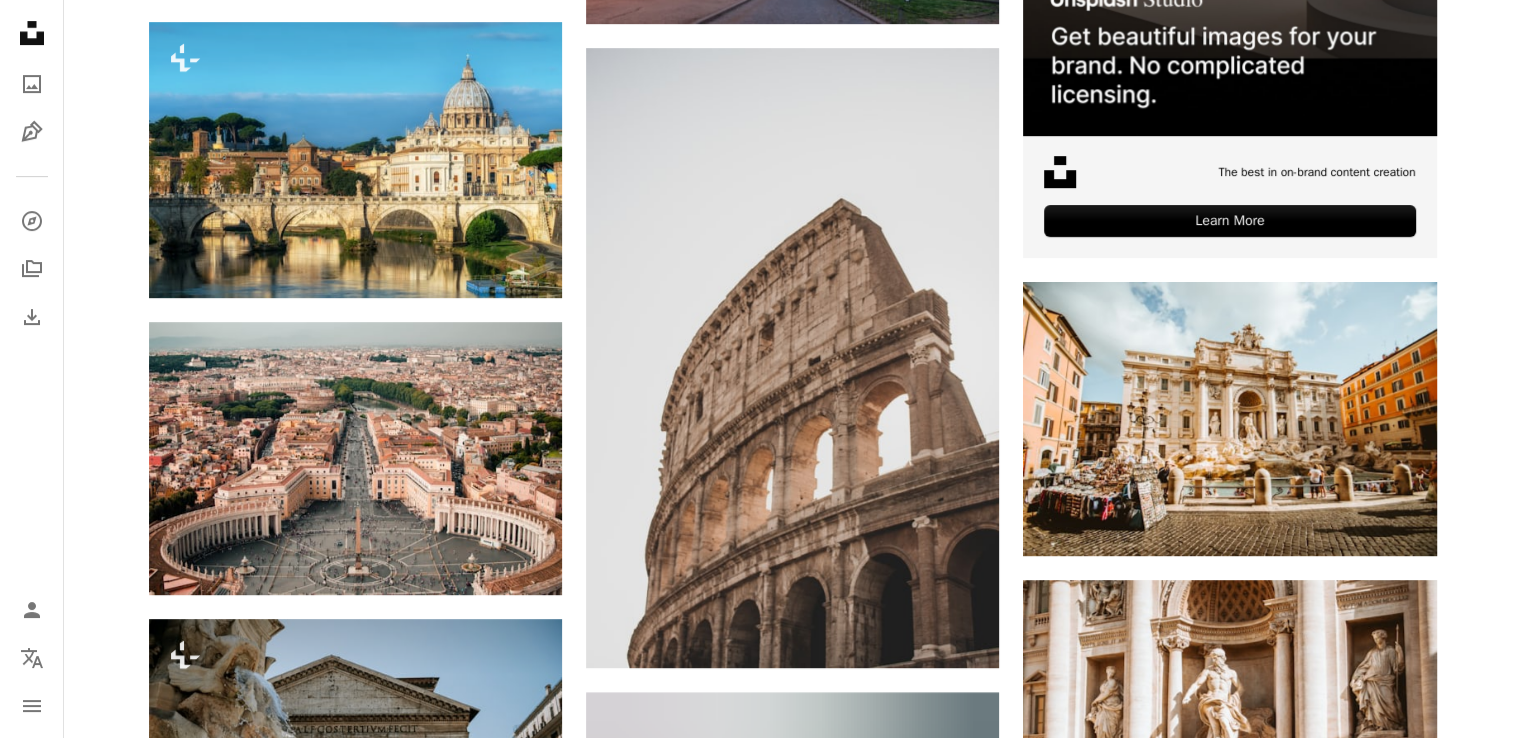 scroll, scrollTop: 844, scrollLeft: 0, axis: vertical 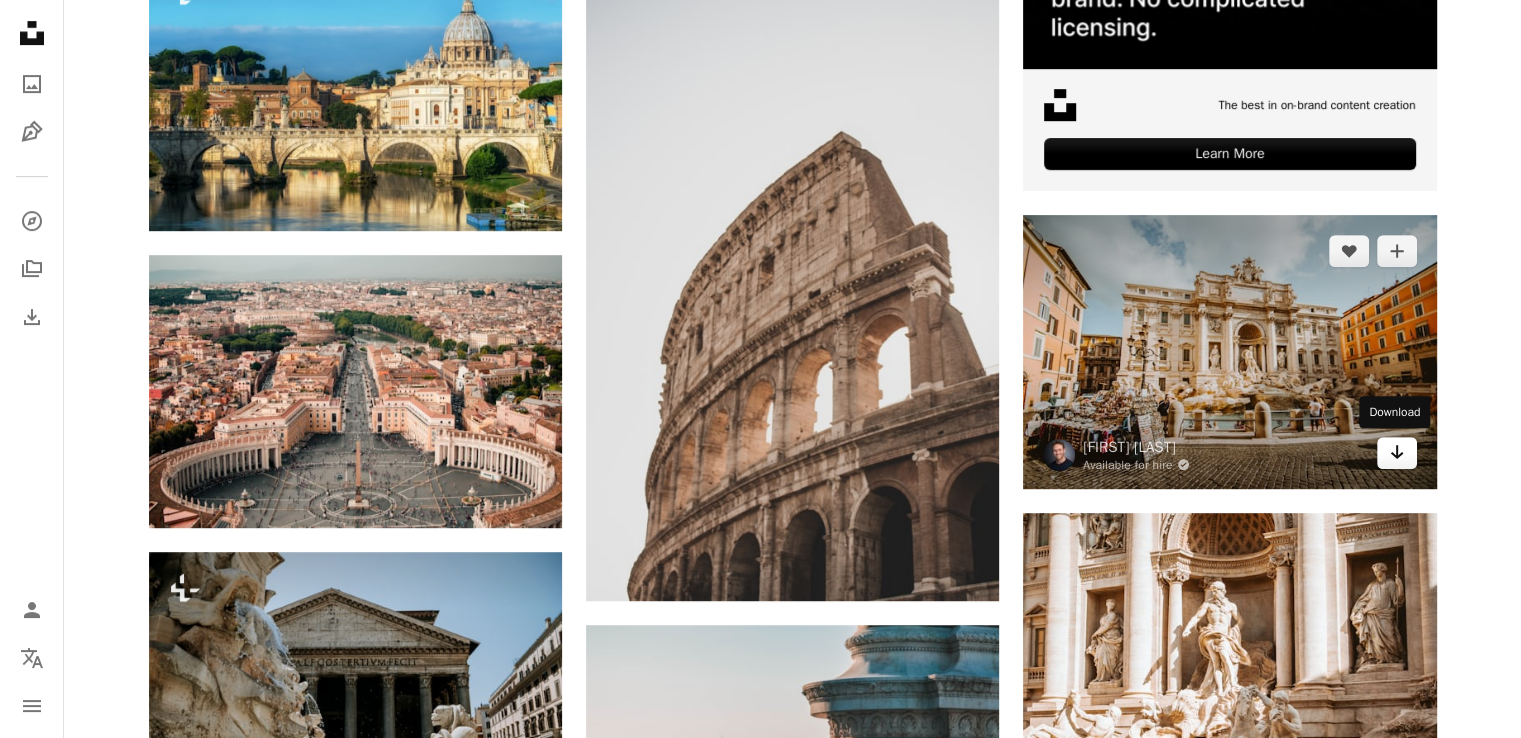click 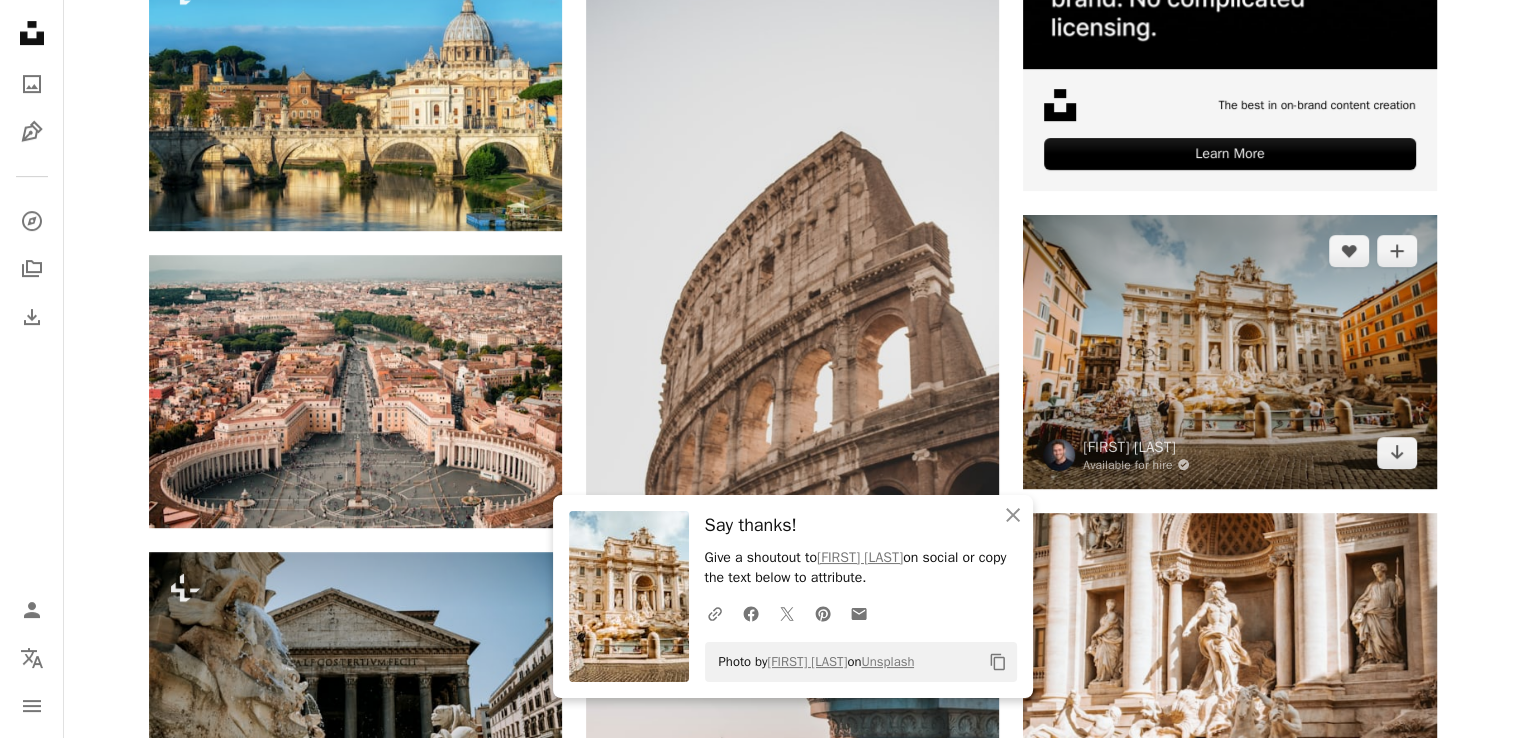 click at bounding box center [1229, 352] 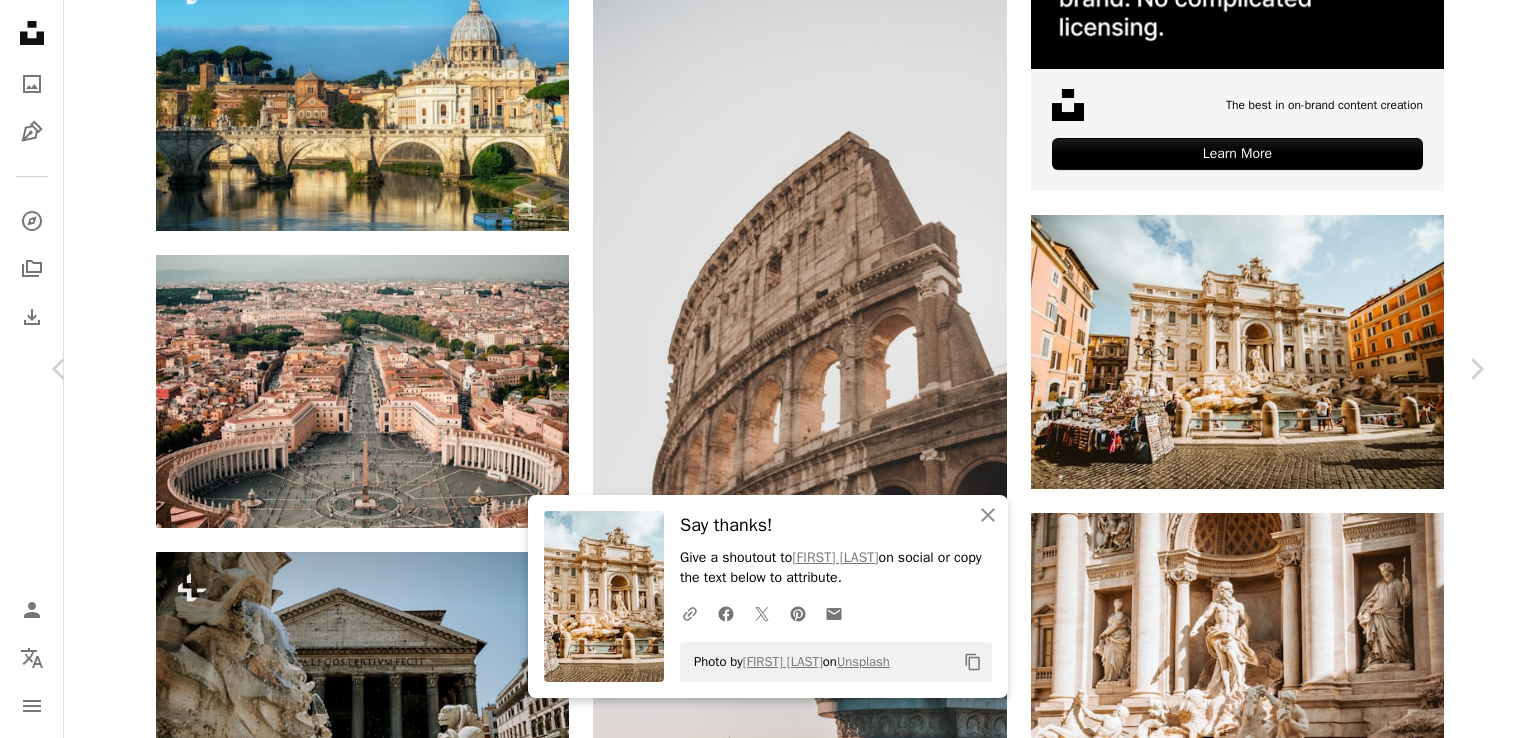 click on "An X shape" at bounding box center (20, 20) 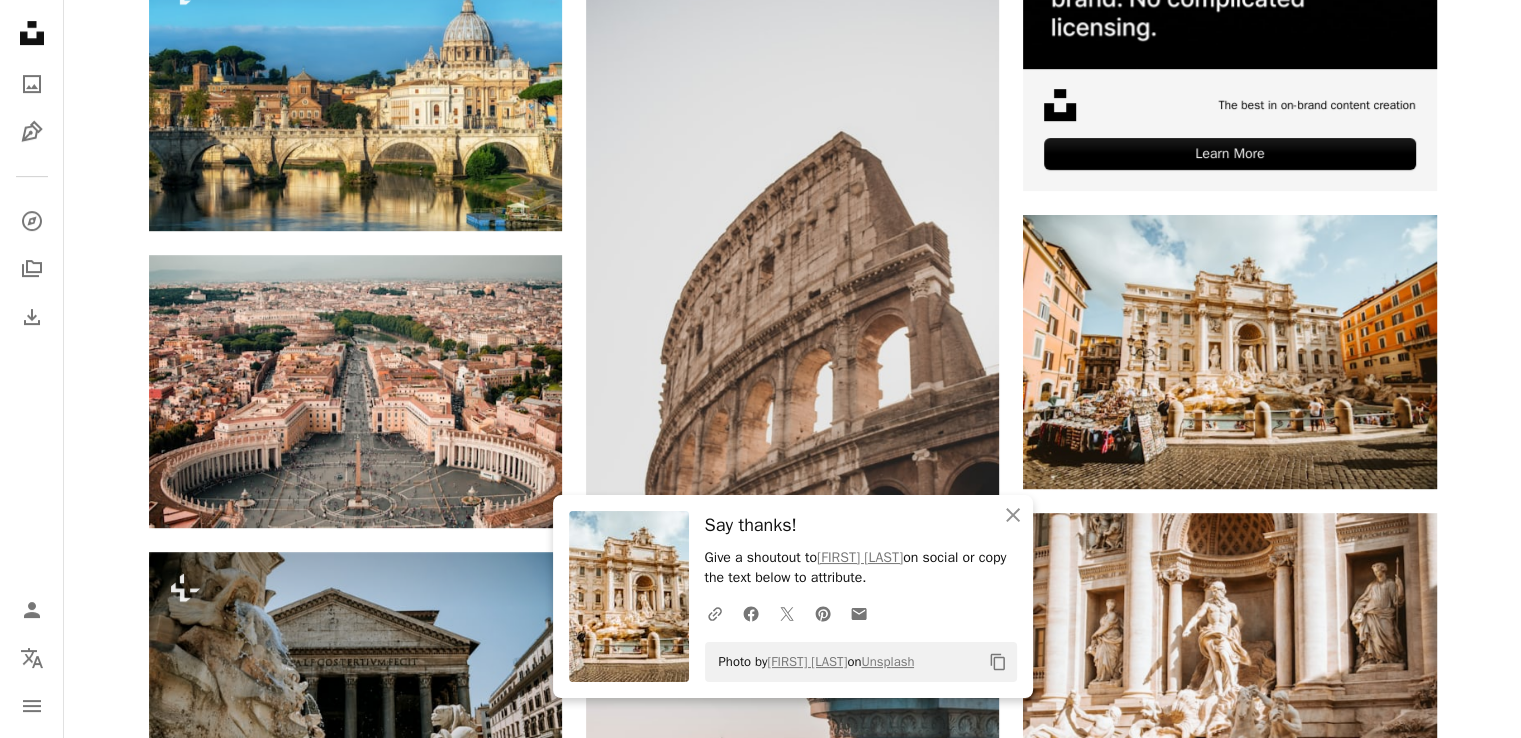 scroll, scrollTop: 0, scrollLeft: 0, axis: both 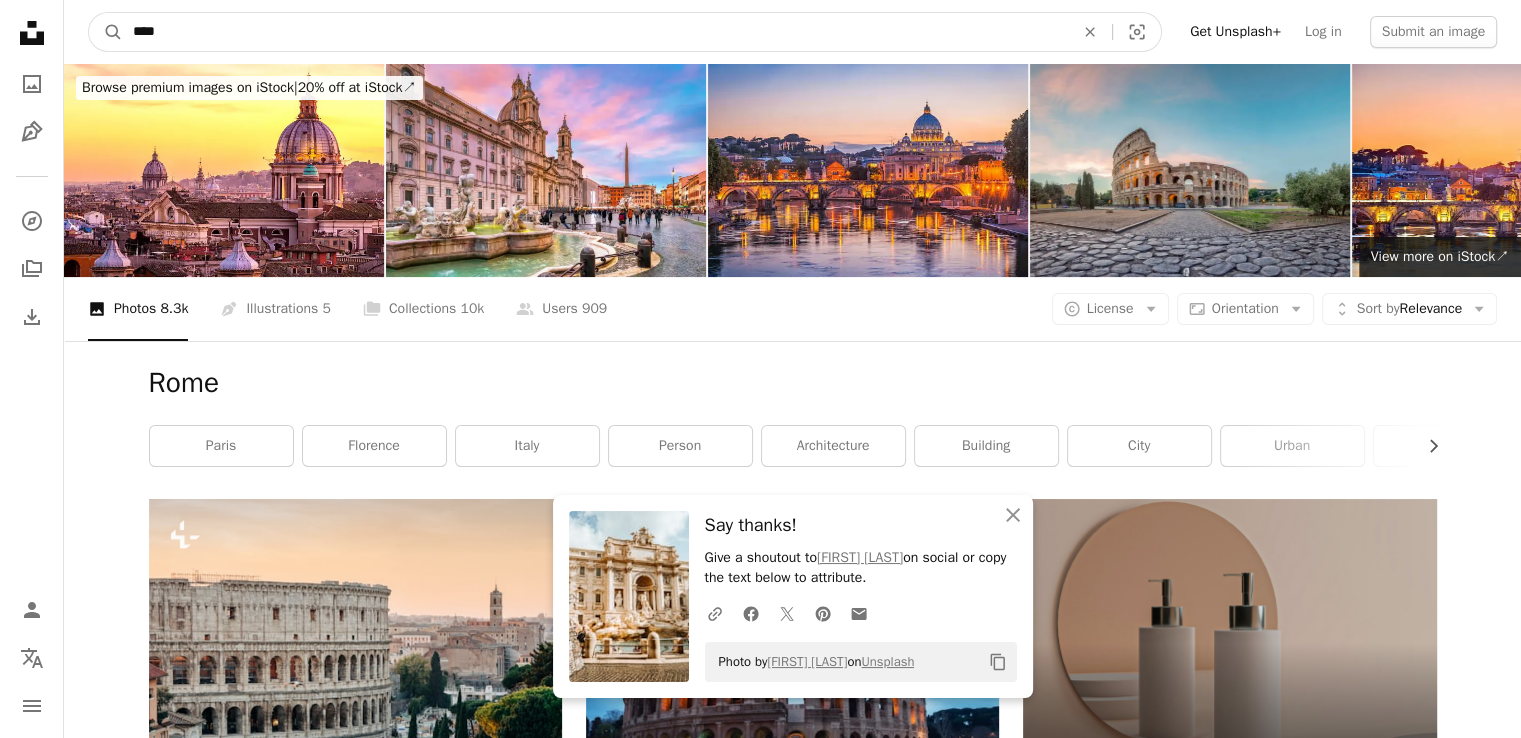 click on "****" at bounding box center (595, 32) 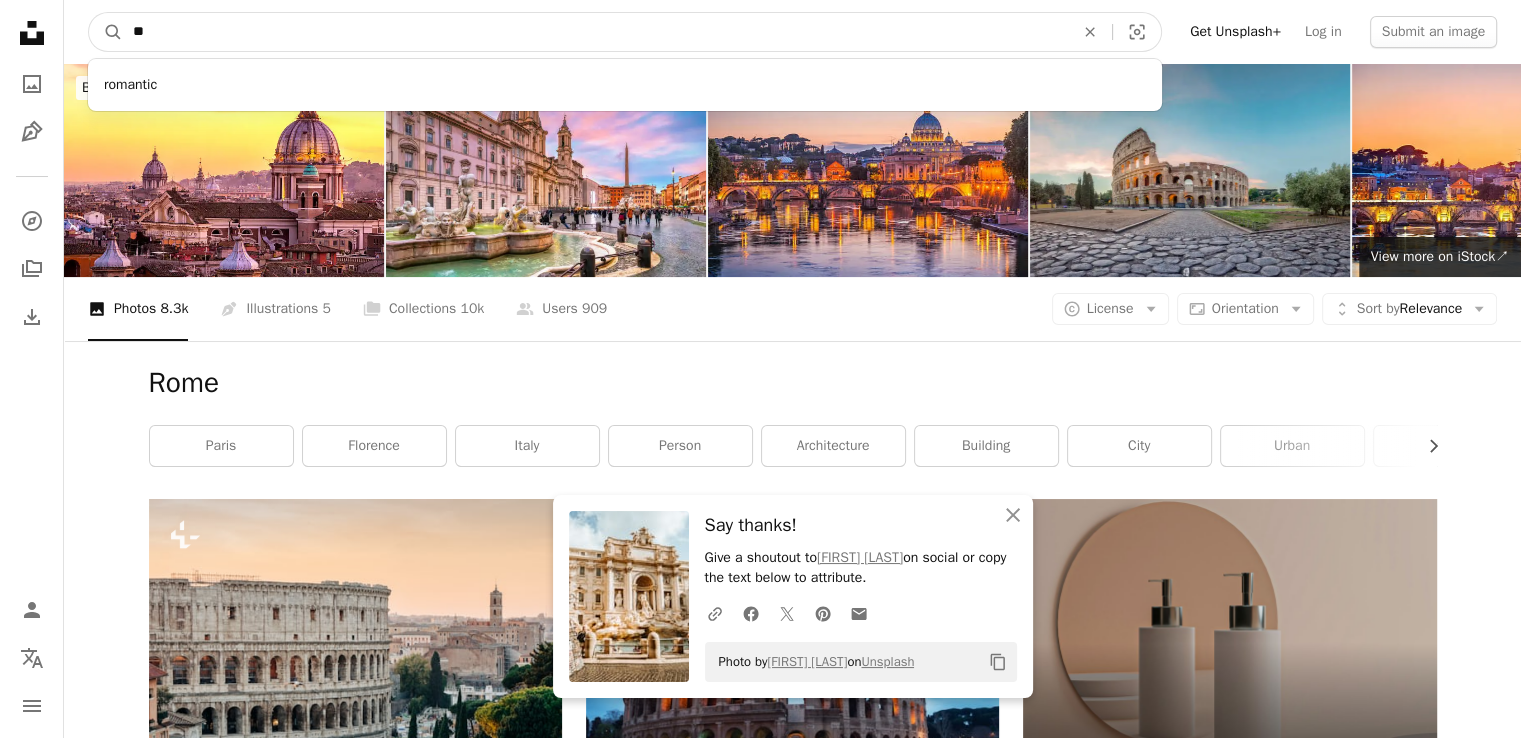 type on "*" 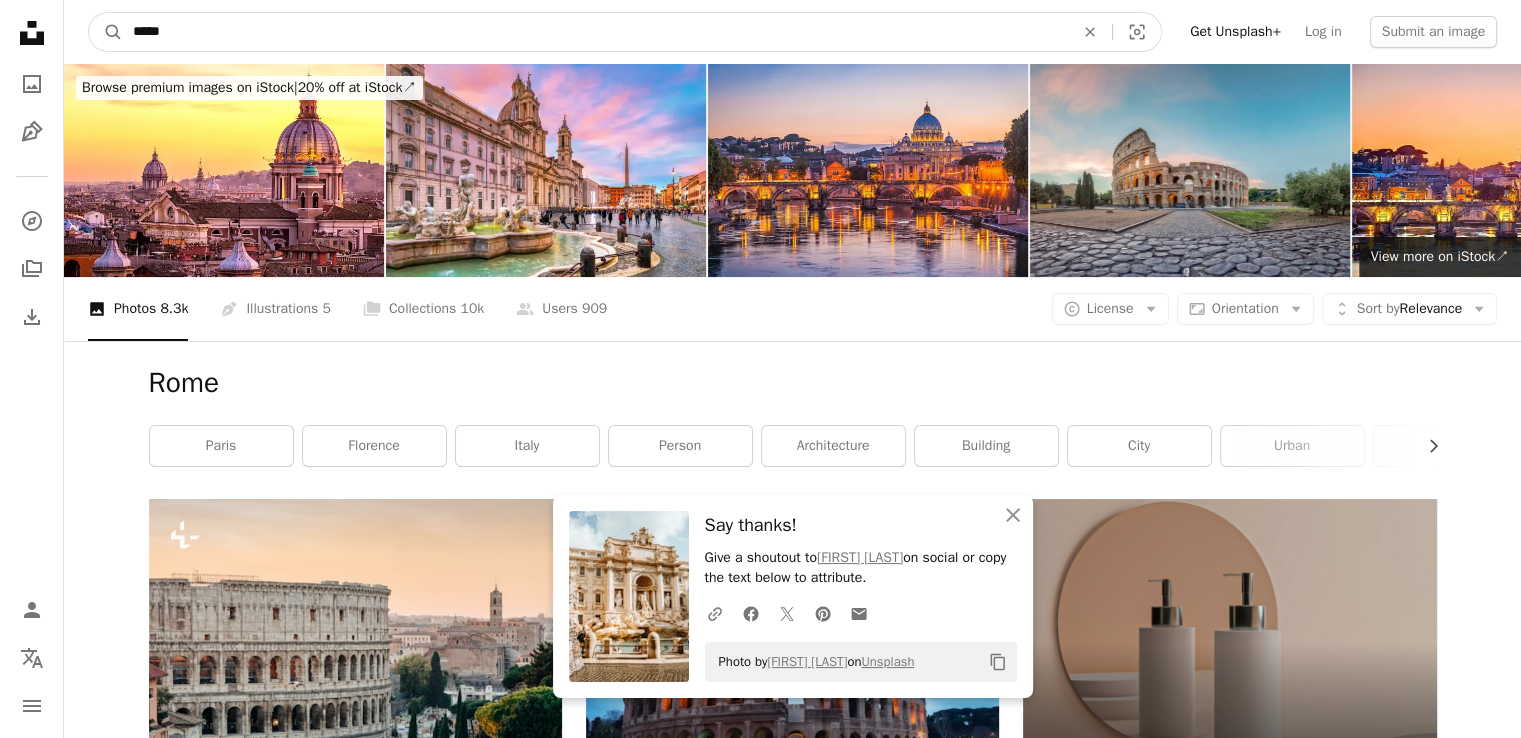 type on "*****" 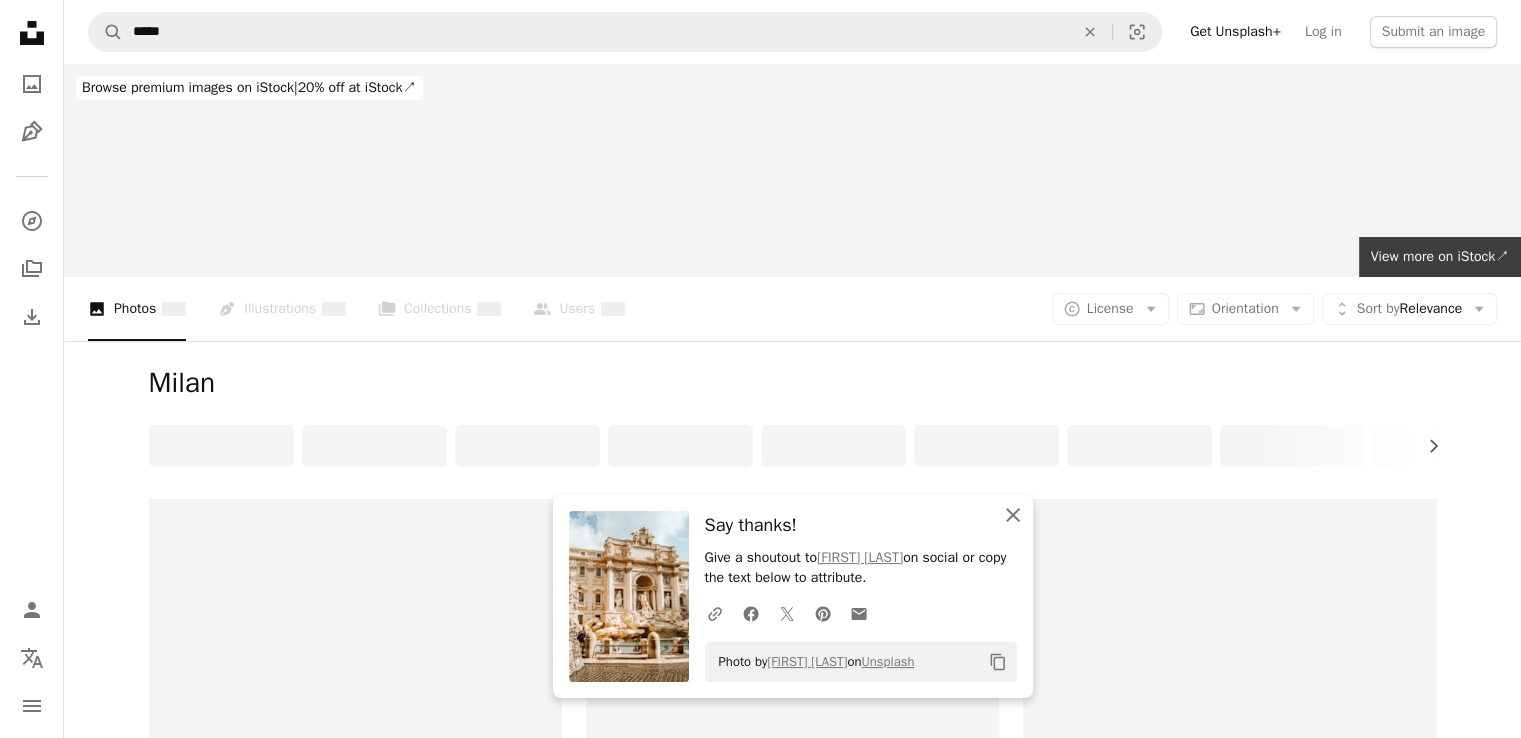 click 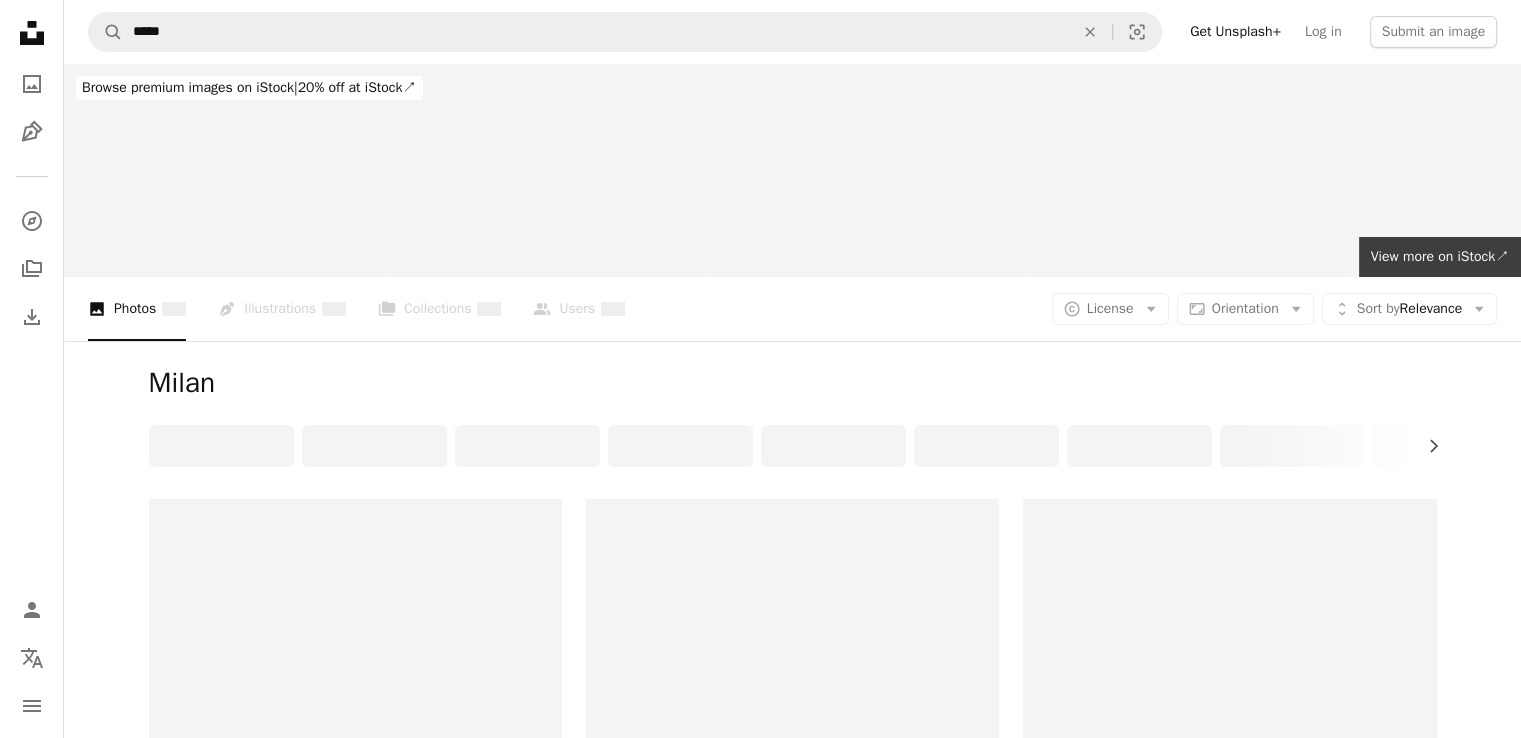 click on "A magnifying glass ***** An X shape Visual search Get Unsplash+ Log in Submit an image" at bounding box center [792, 32] 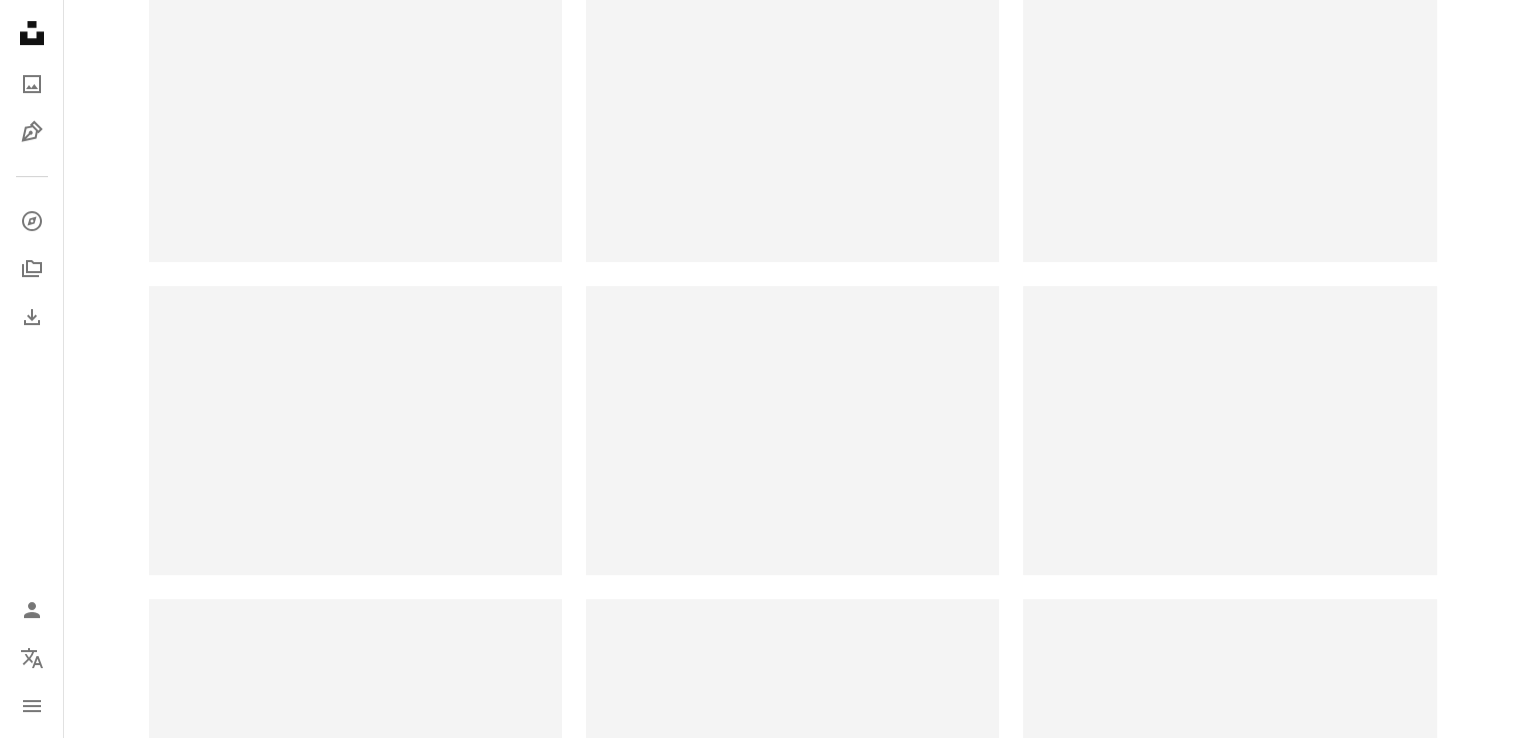 scroll, scrollTop: 0, scrollLeft: 0, axis: both 